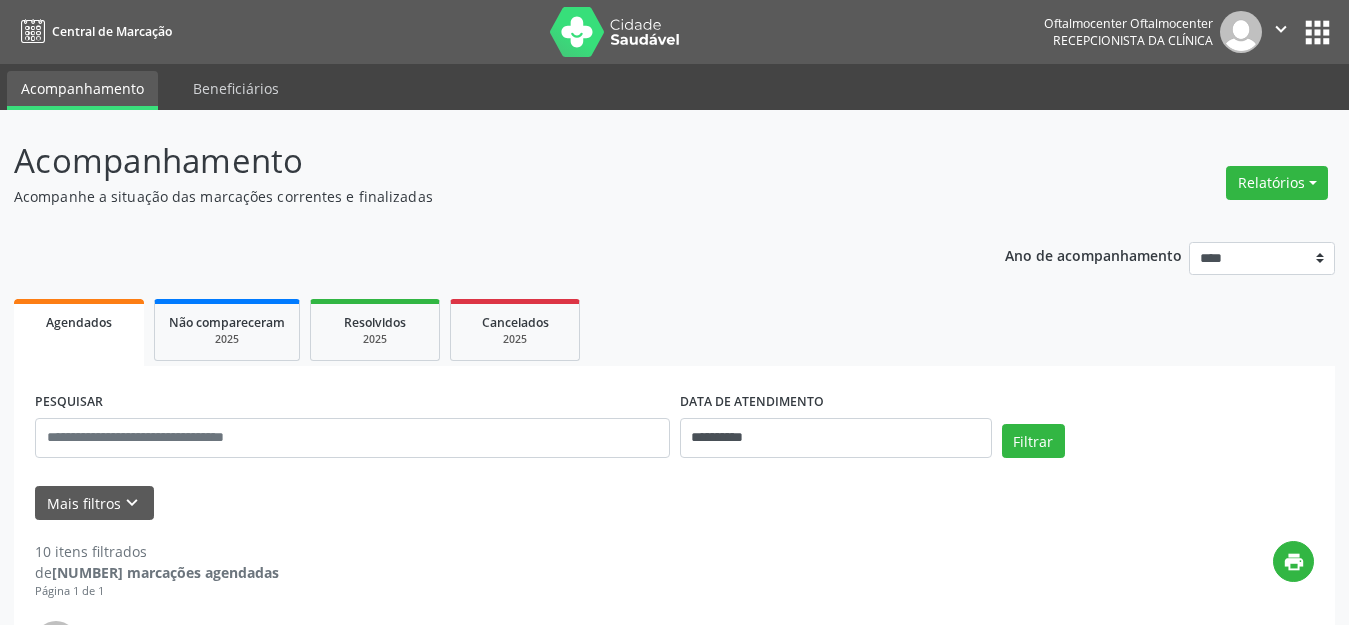 scroll, scrollTop: 0, scrollLeft: 0, axis: both 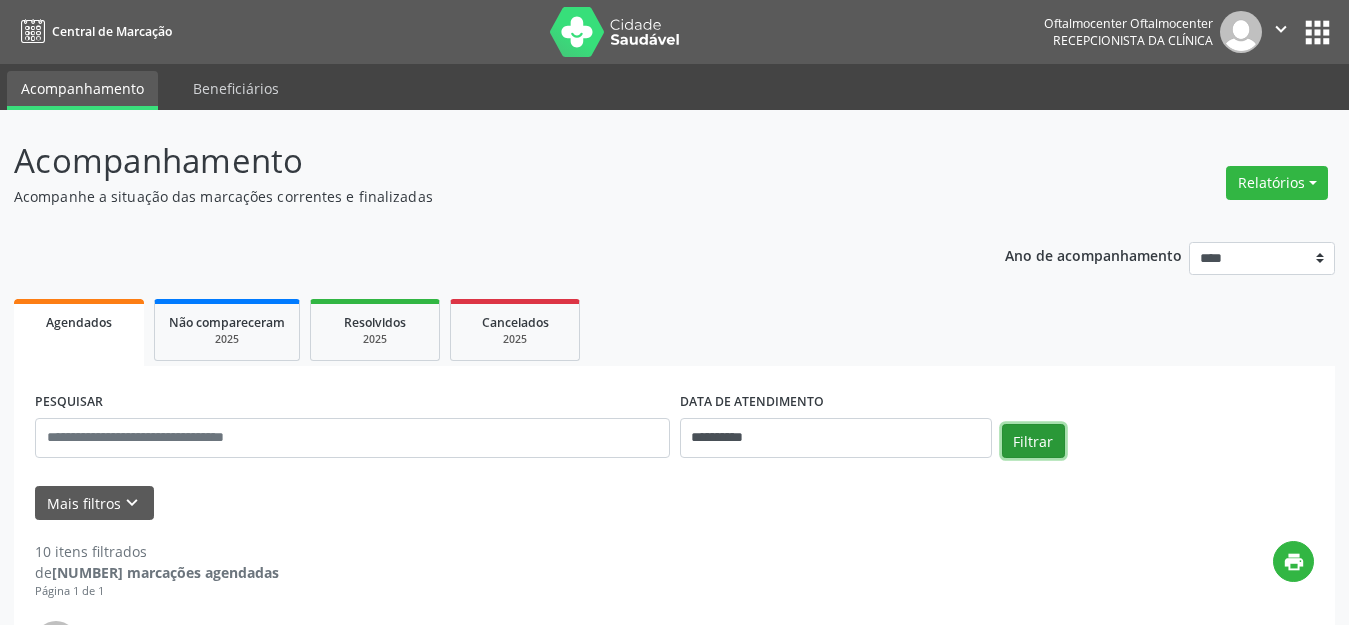 click on "Filtrar" at bounding box center [1033, 441] 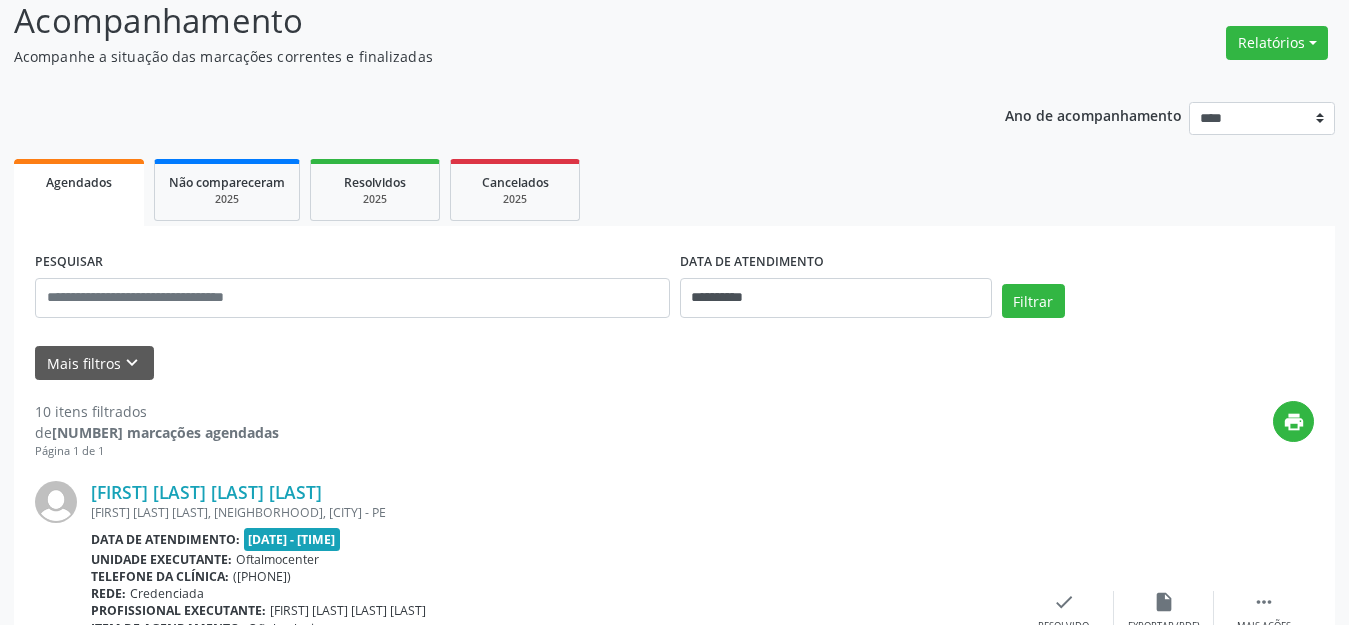 scroll, scrollTop: 0, scrollLeft: 0, axis: both 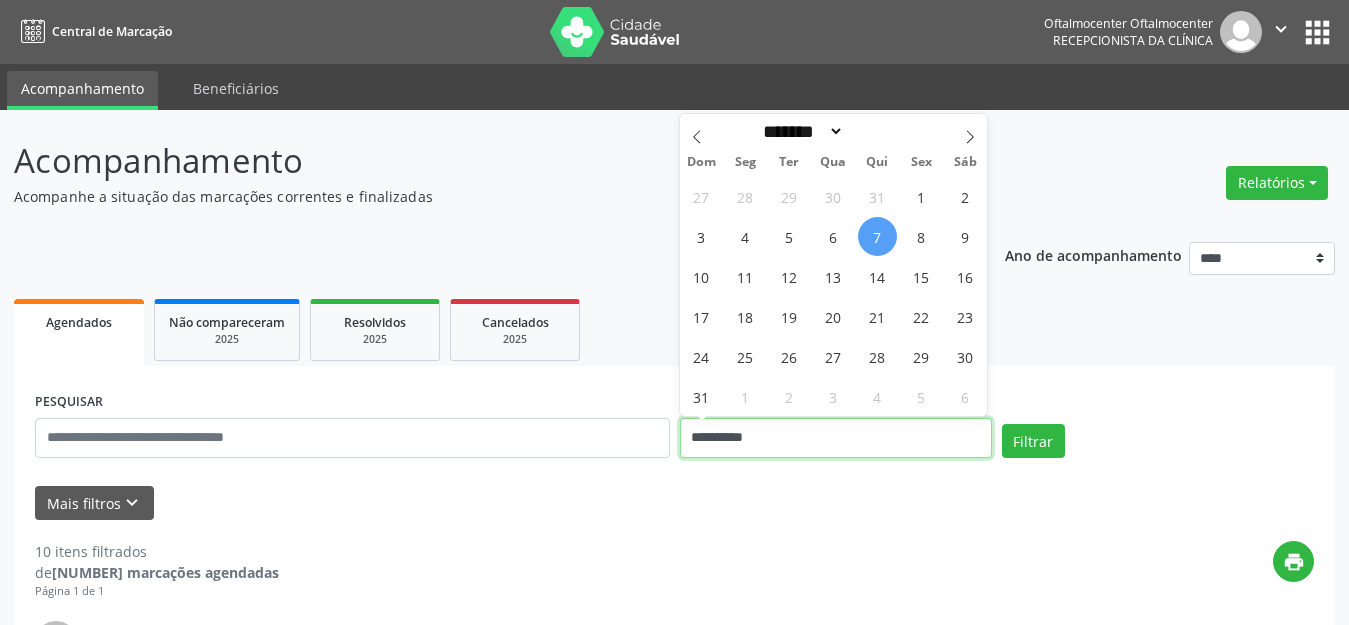click on "**********" at bounding box center (836, 438) 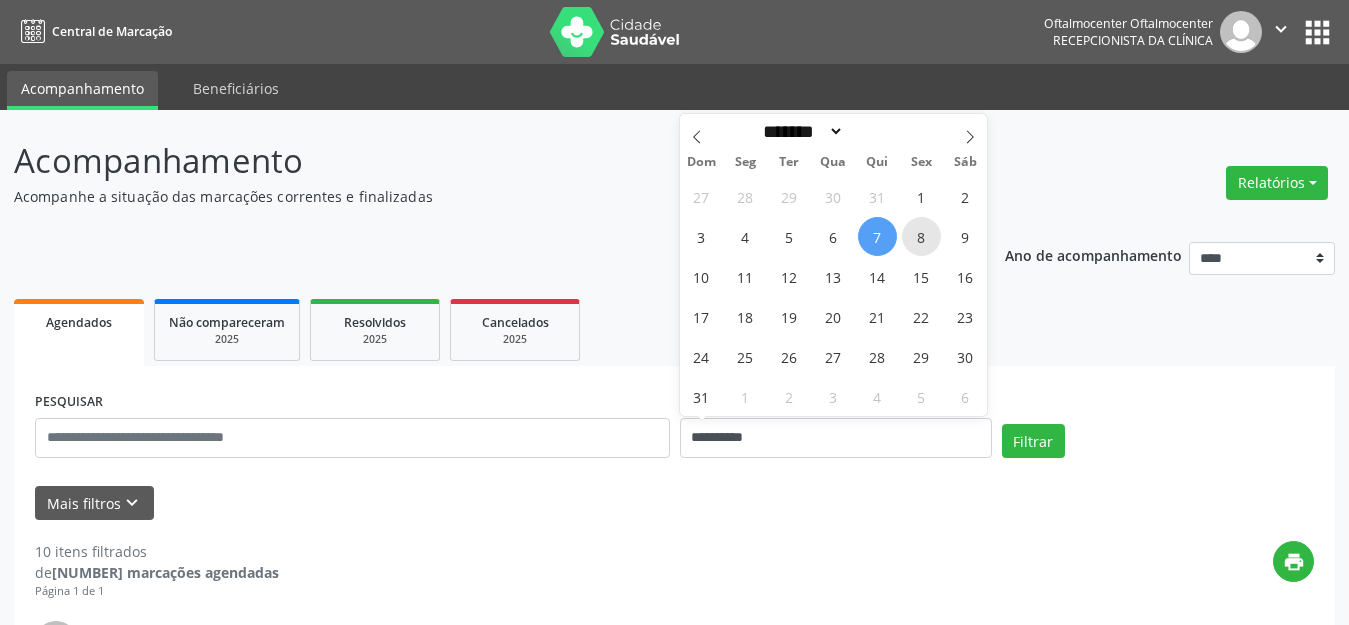 click on "8" at bounding box center (921, 236) 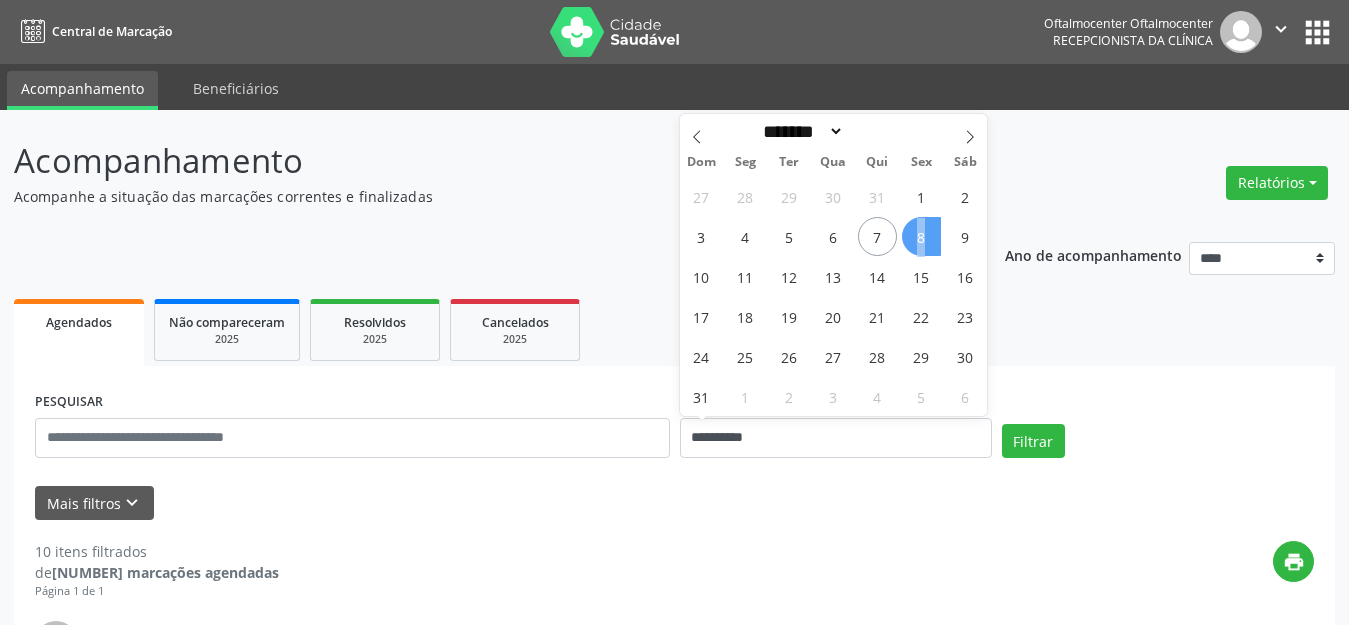 click on "8" at bounding box center (921, 236) 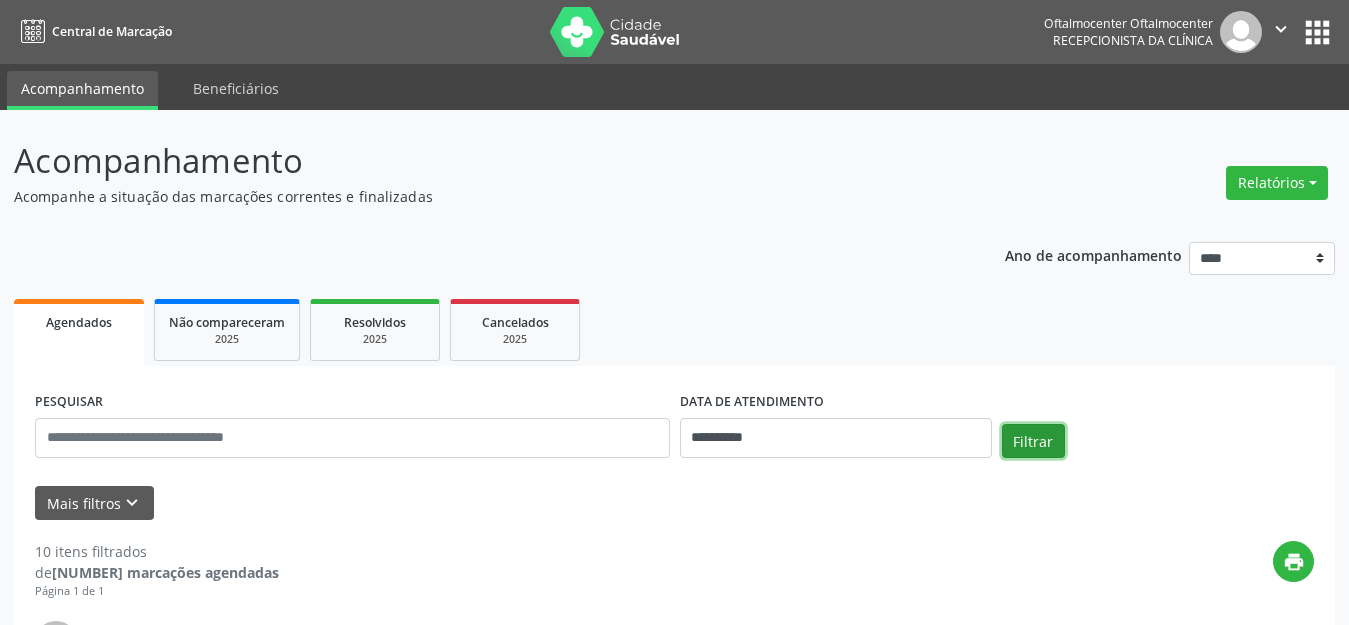 click on "Filtrar" at bounding box center (1033, 441) 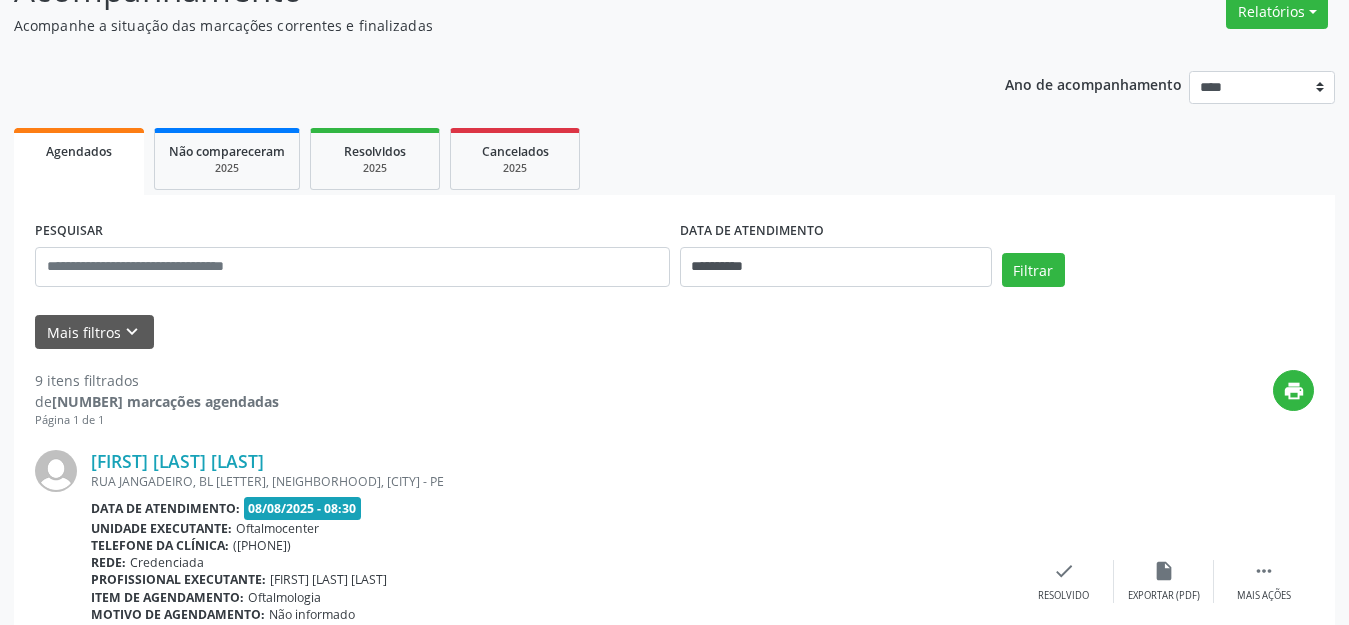 scroll, scrollTop: 156, scrollLeft: 0, axis: vertical 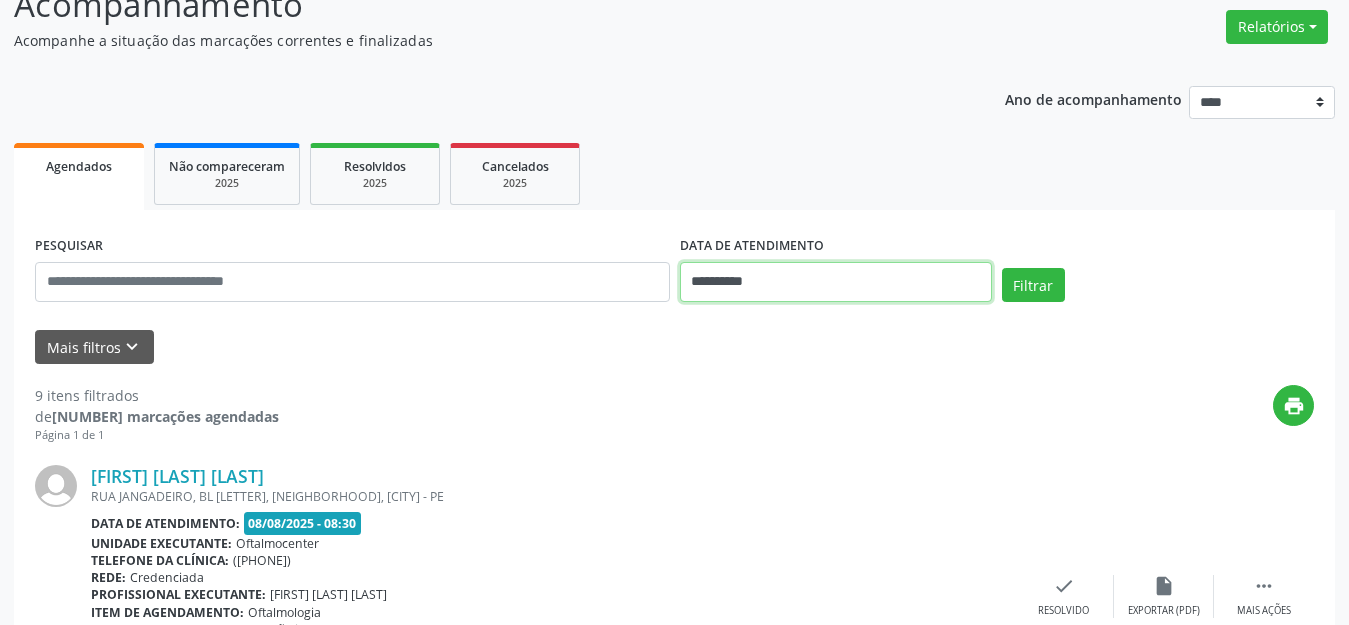 click on "**********" at bounding box center (836, 282) 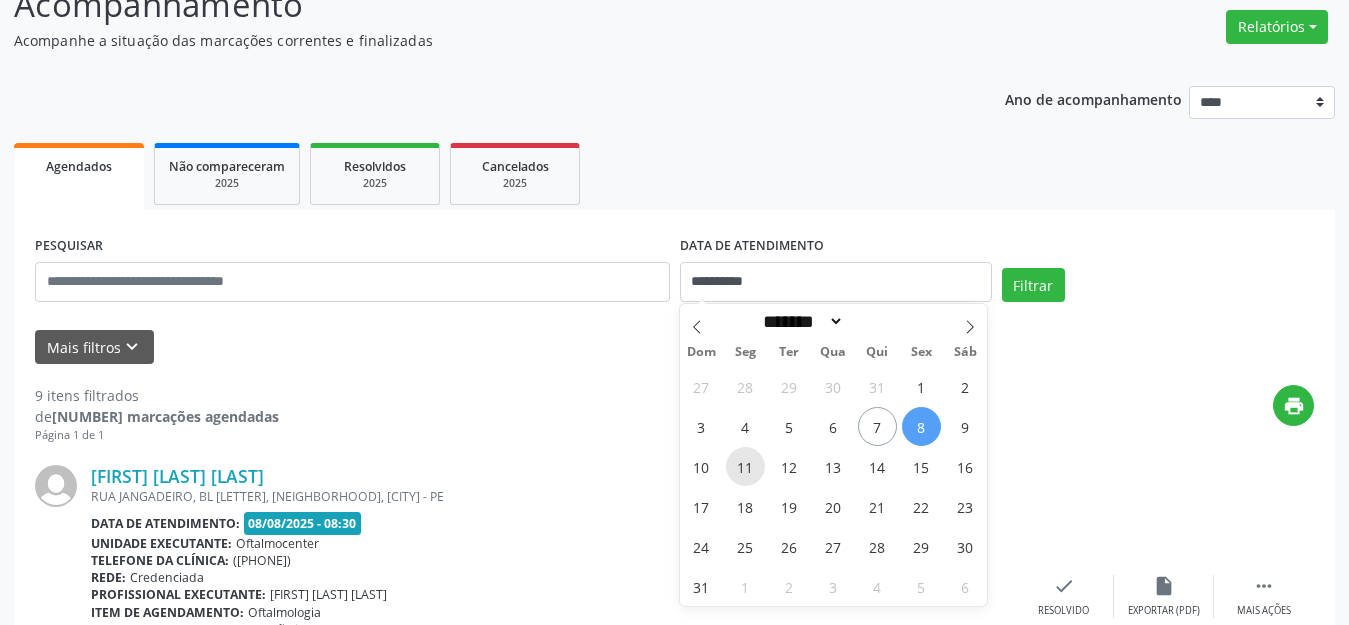 click on "11" at bounding box center (745, 466) 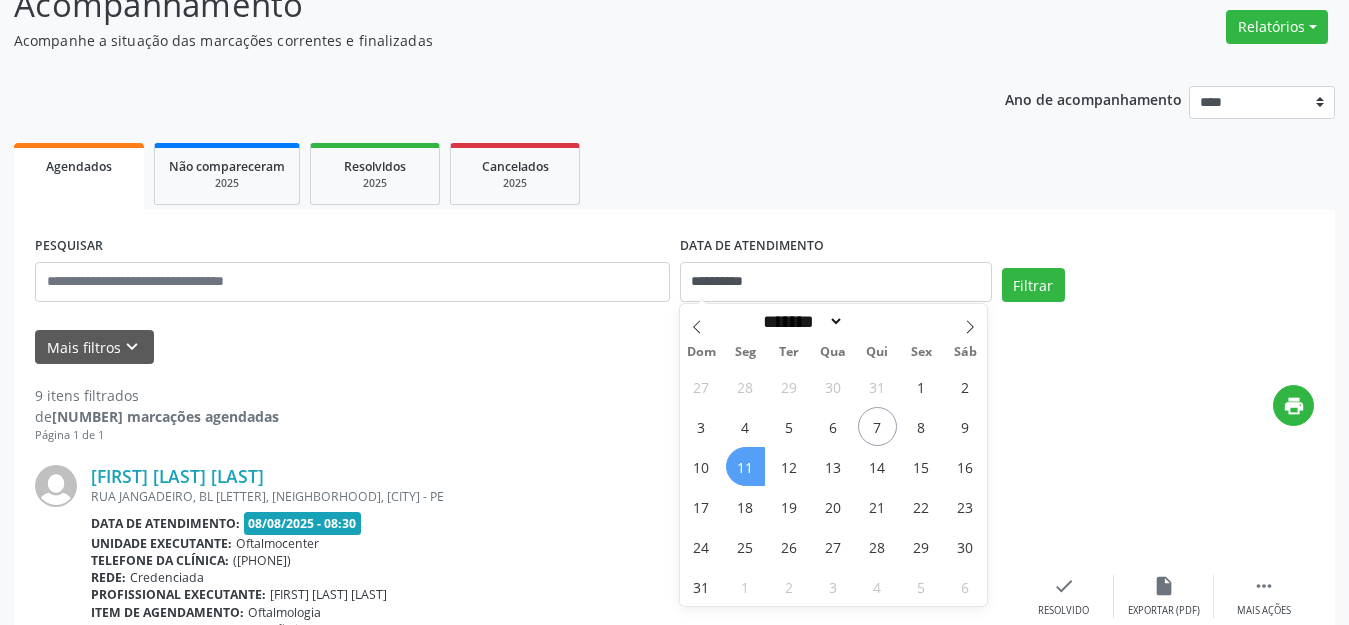 click on "11" at bounding box center [745, 466] 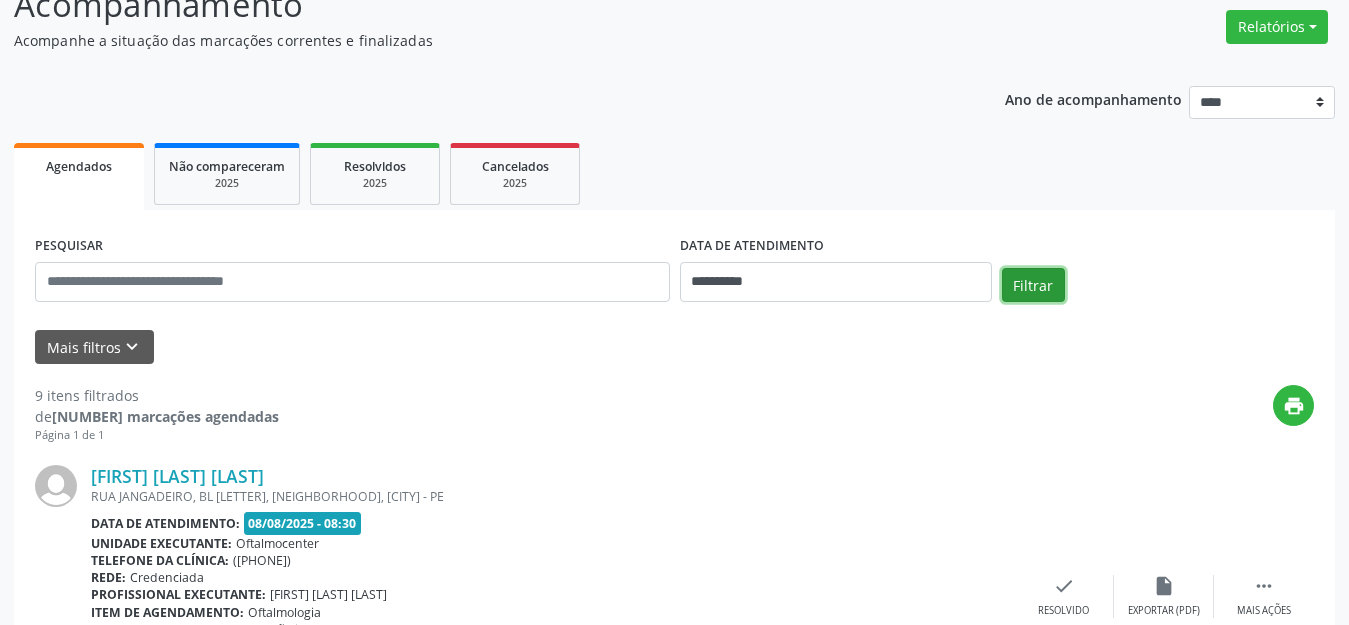 click on "Filtrar" at bounding box center (1033, 285) 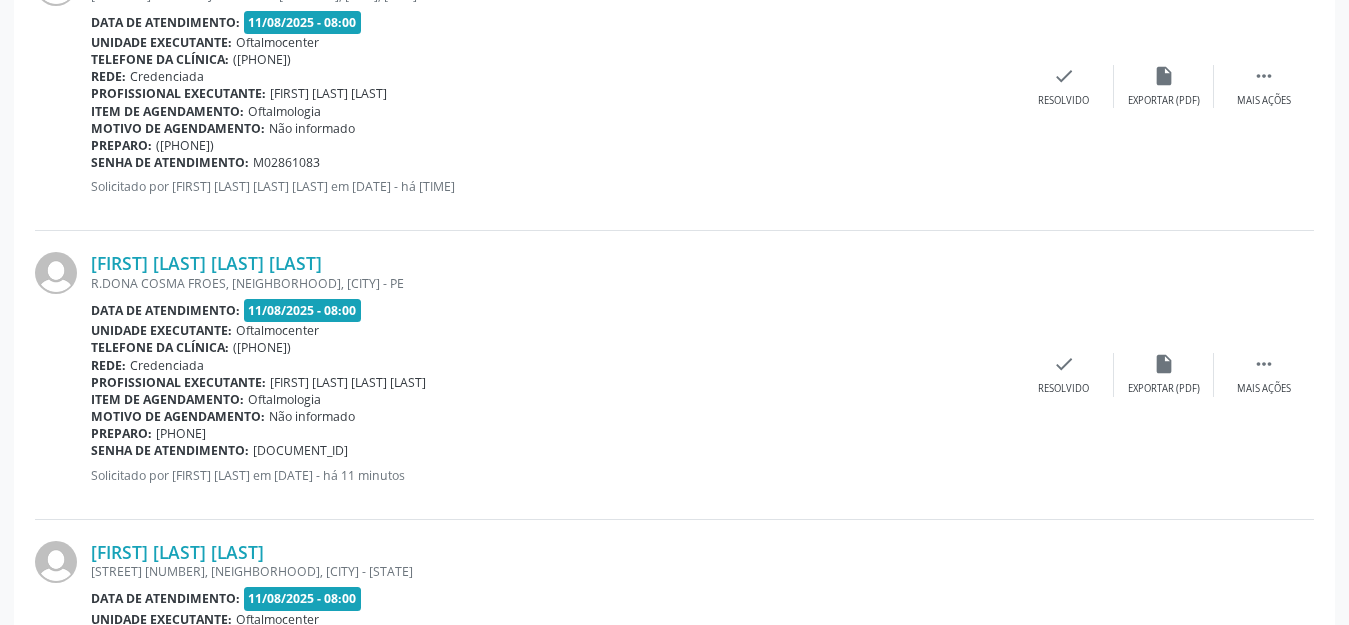 scroll, scrollTop: 756, scrollLeft: 0, axis: vertical 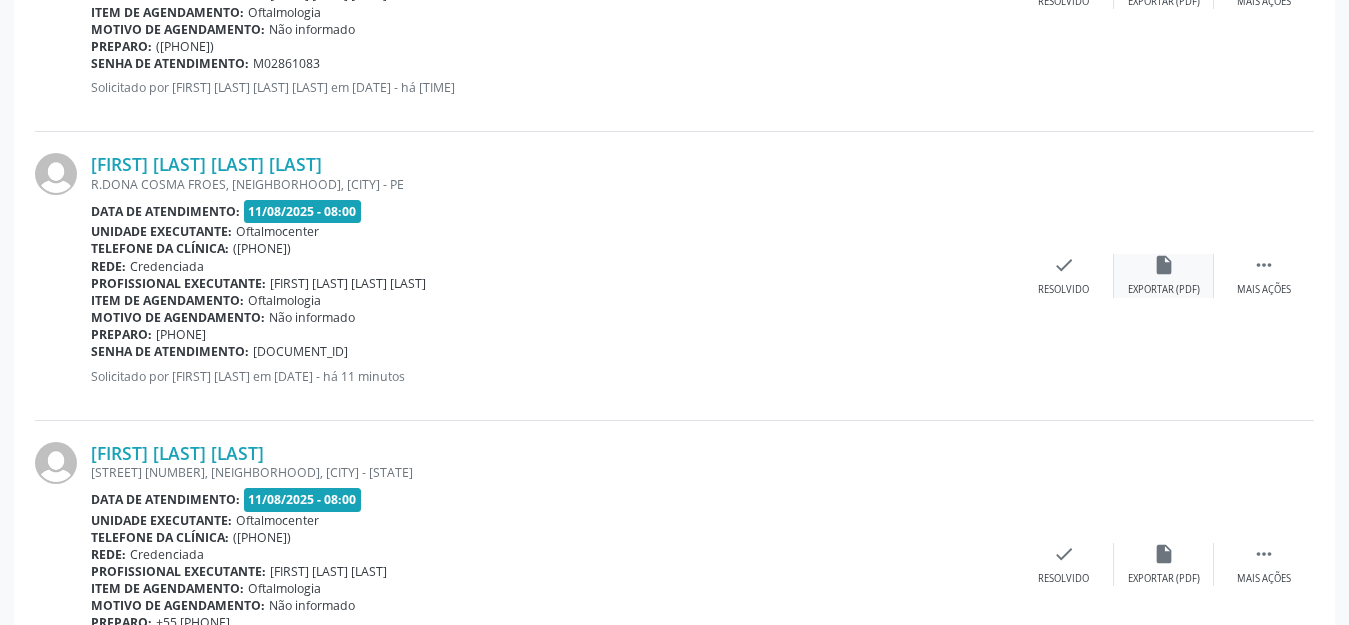 click on "Exportar (PDF)" at bounding box center [1164, 290] 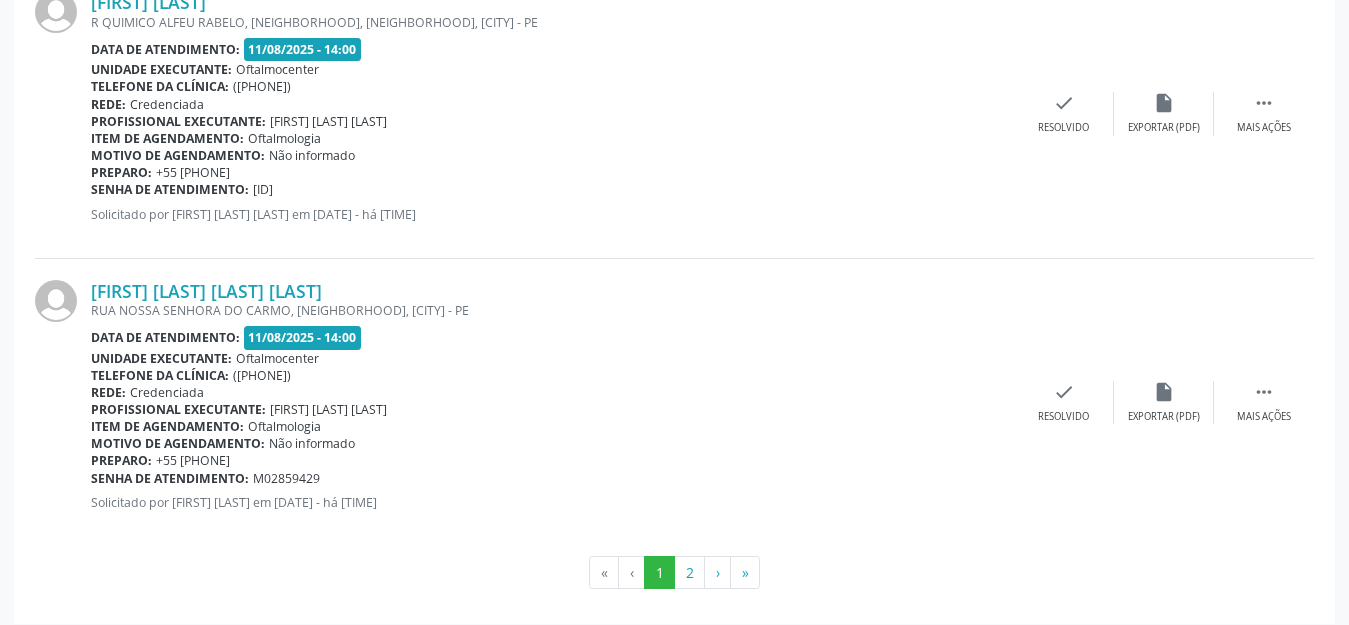 scroll, scrollTop: 4388, scrollLeft: 0, axis: vertical 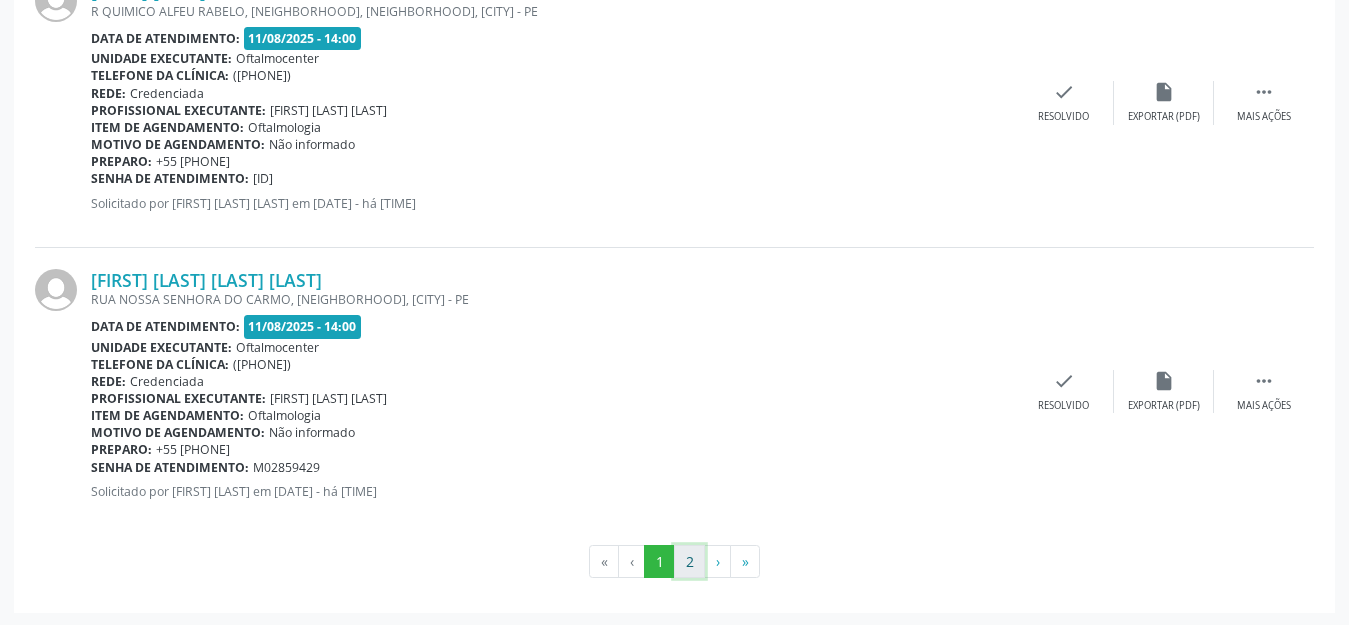 click on "2" at bounding box center (689, 562) 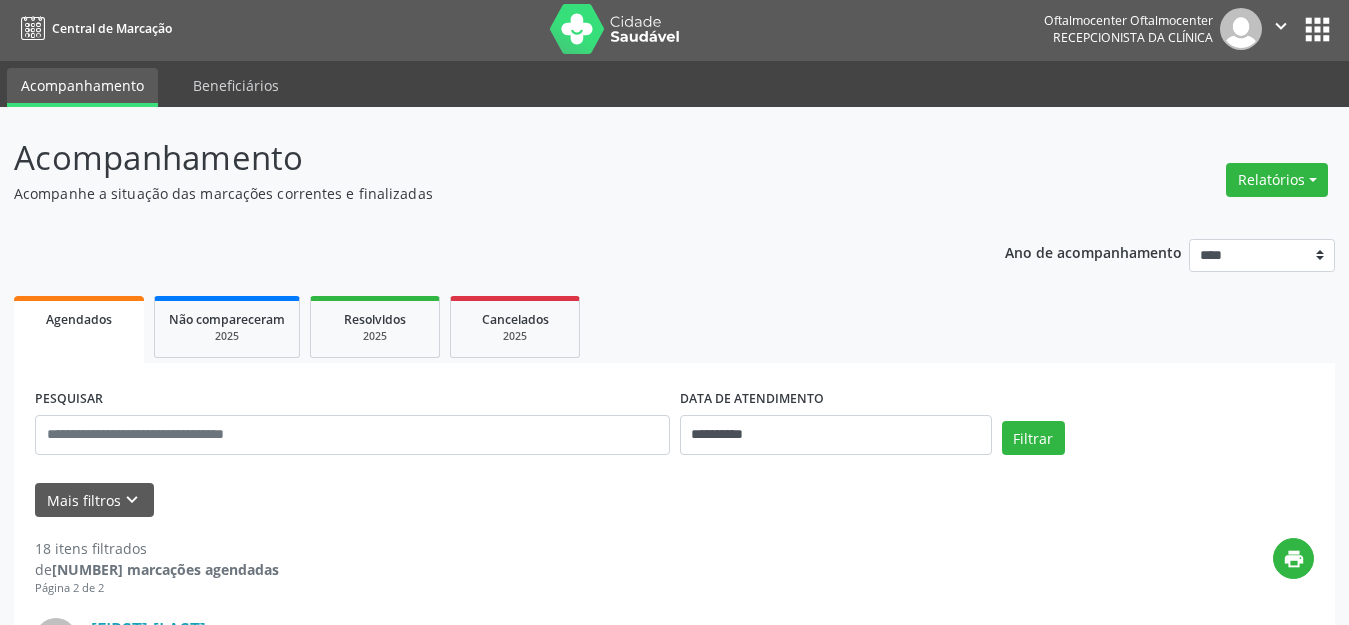 scroll, scrollTop: 0, scrollLeft: 0, axis: both 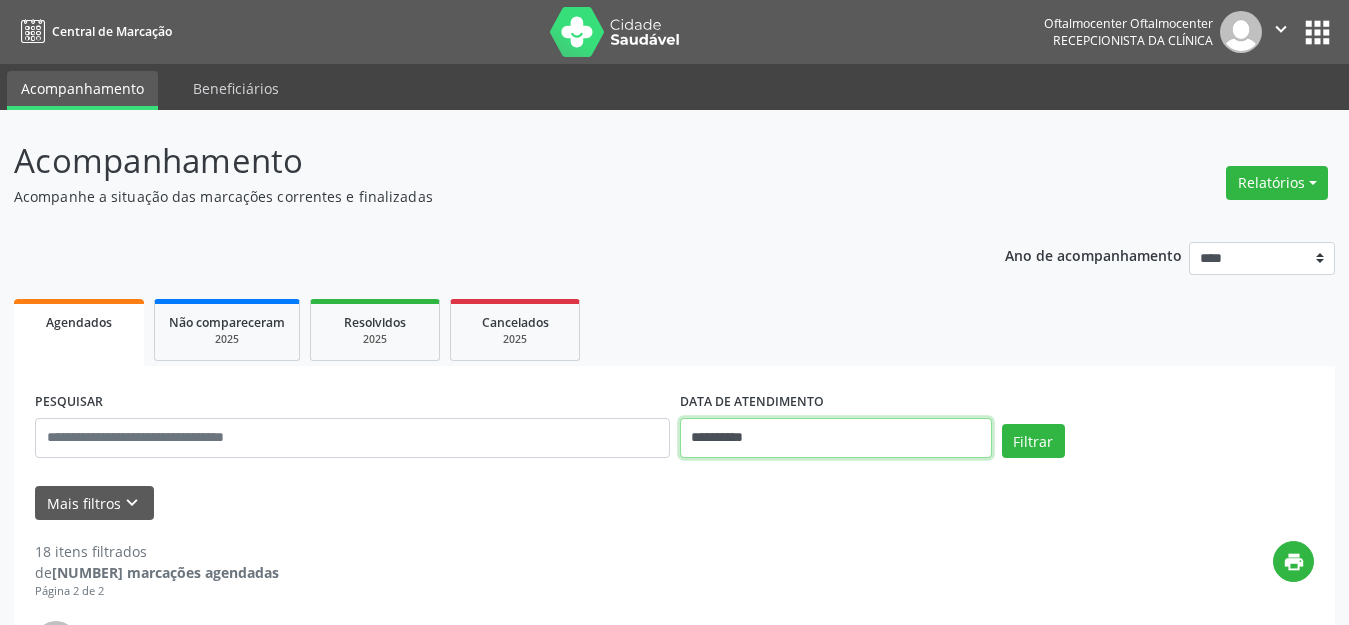 click on "**********" at bounding box center (836, 438) 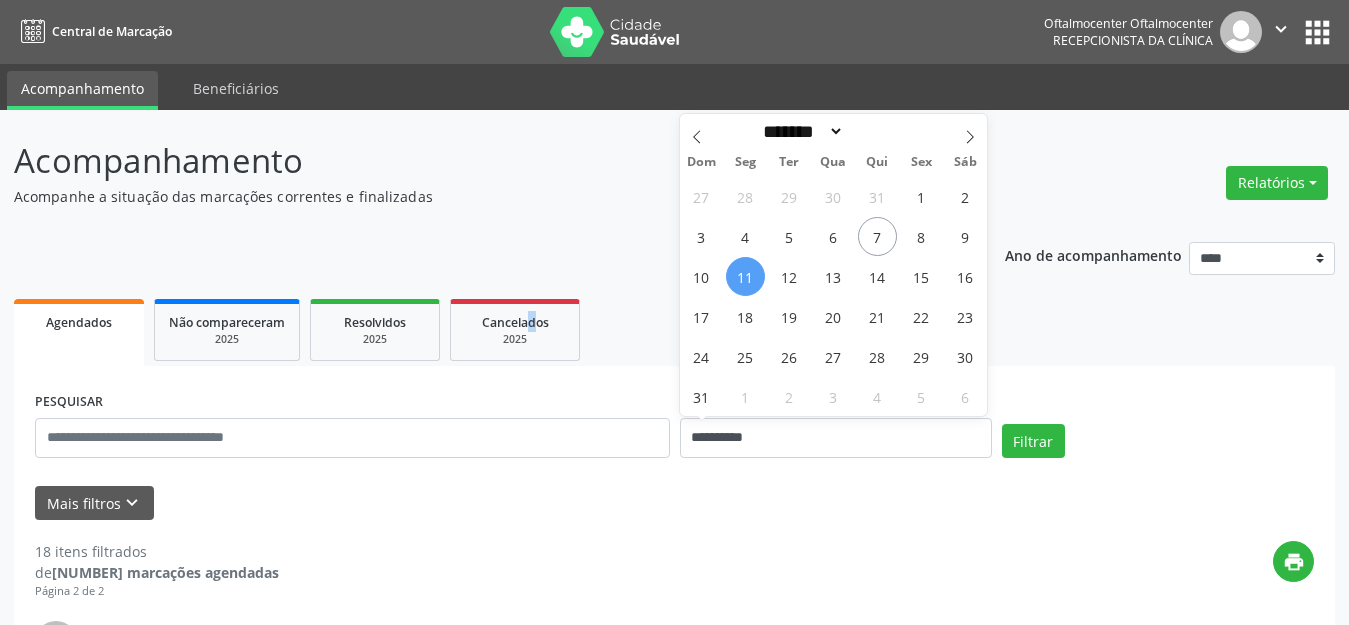 click on "**********" at bounding box center (674, 839) 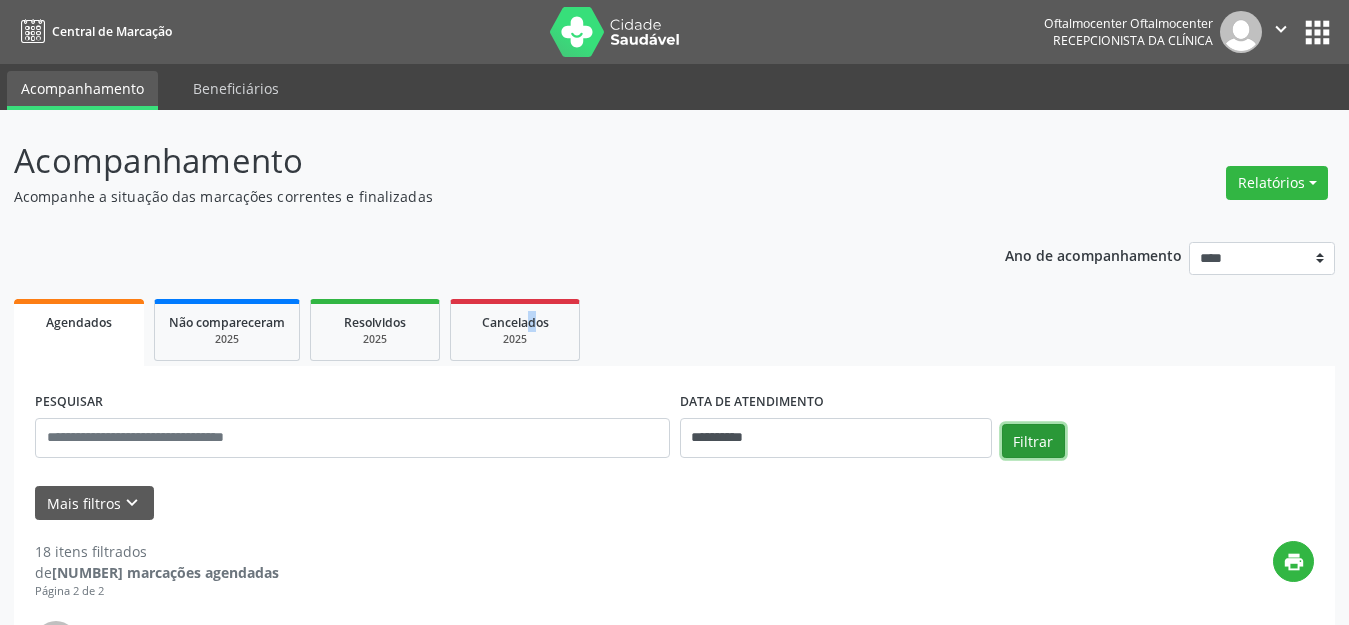 click on "Filtrar" at bounding box center (1033, 441) 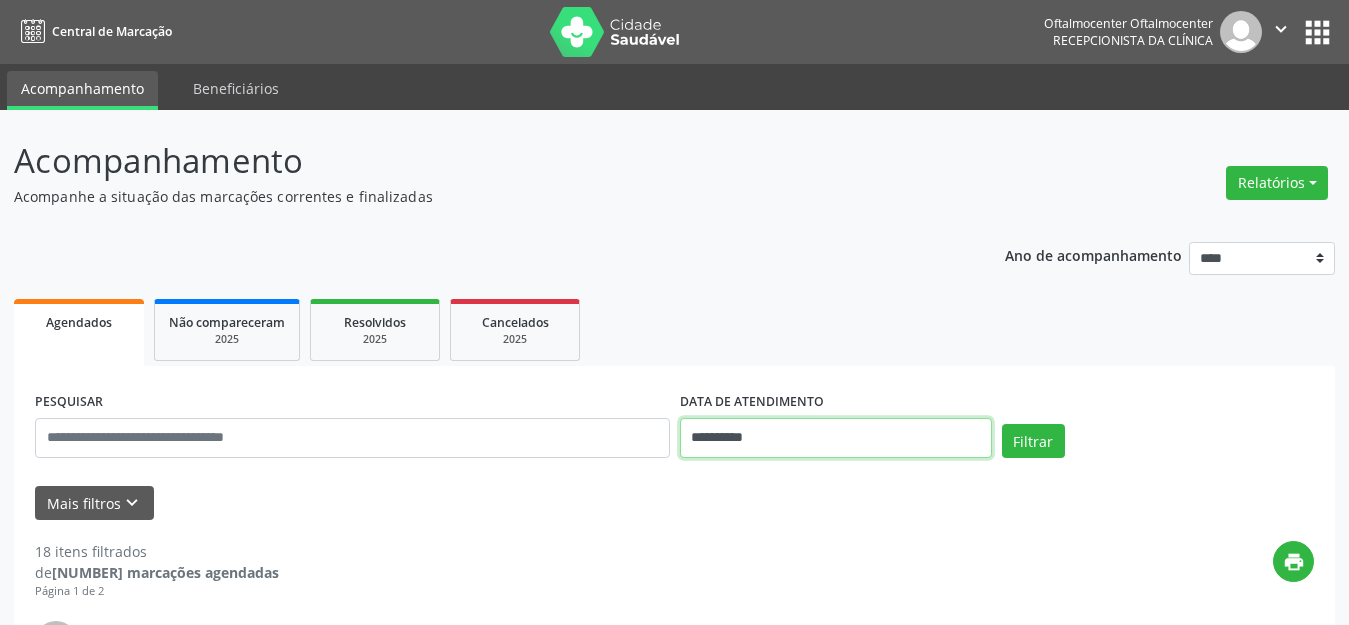 click on "**********" at bounding box center [836, 438] 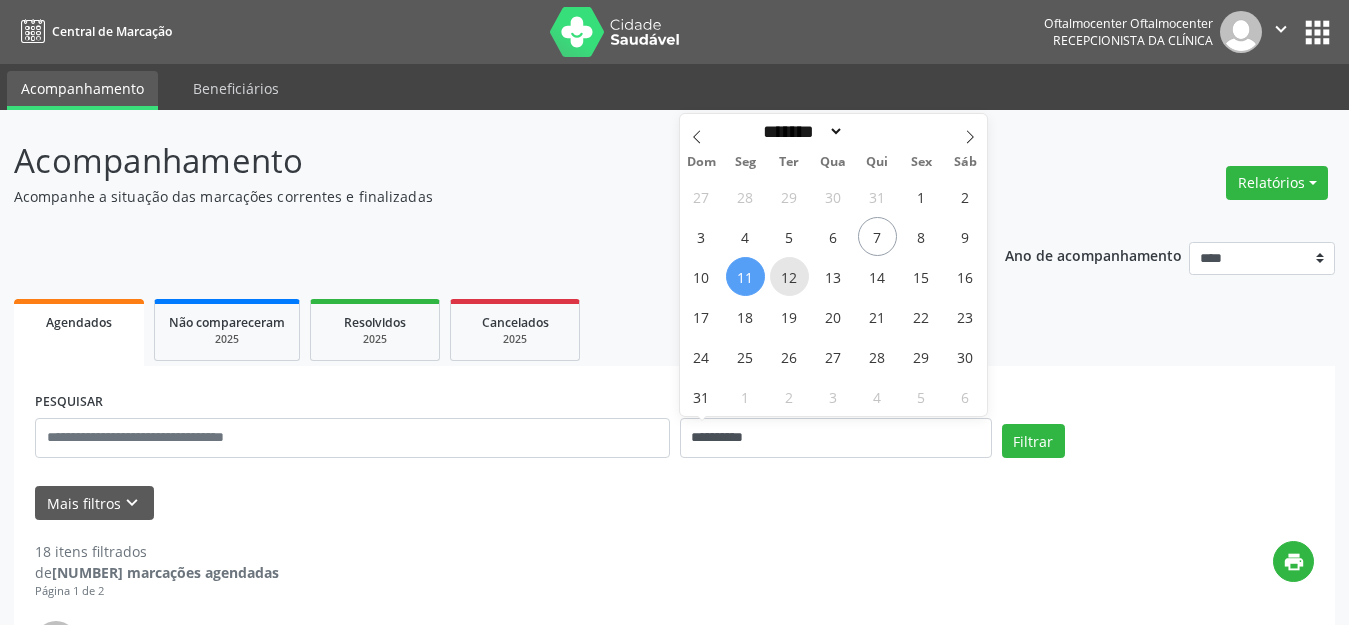 click on "12" at bounding box center [789, 276] 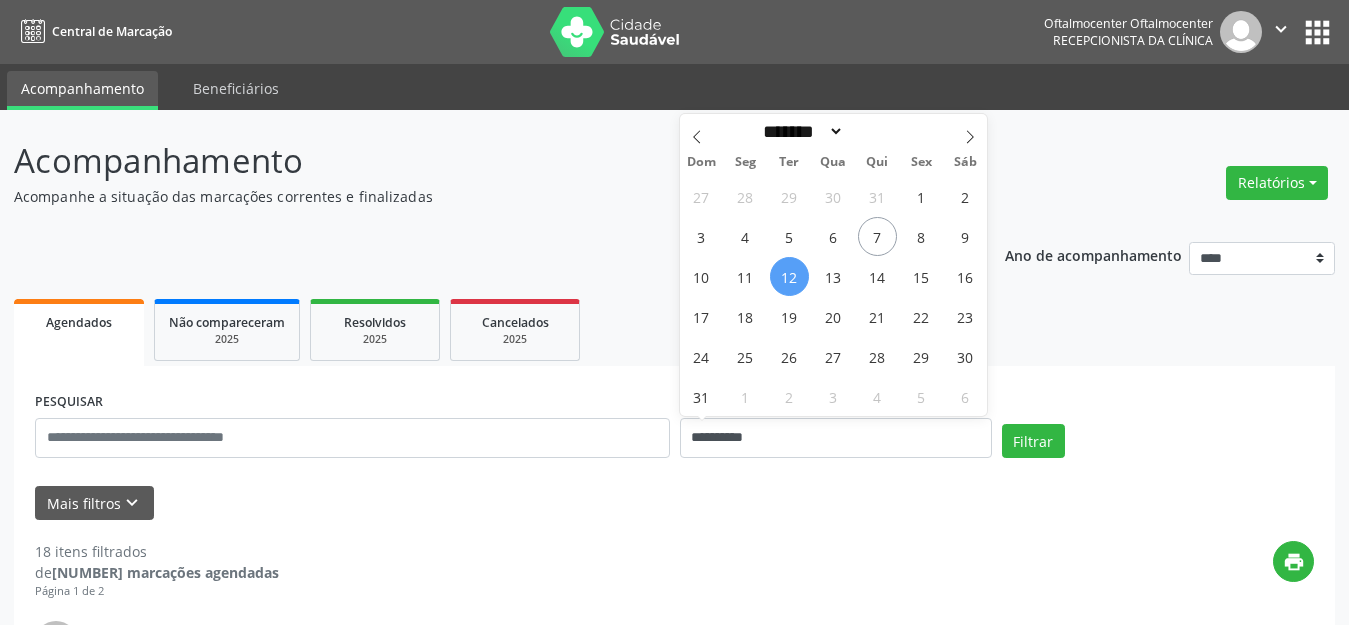 click on "12" at bounding box center (789, 276) 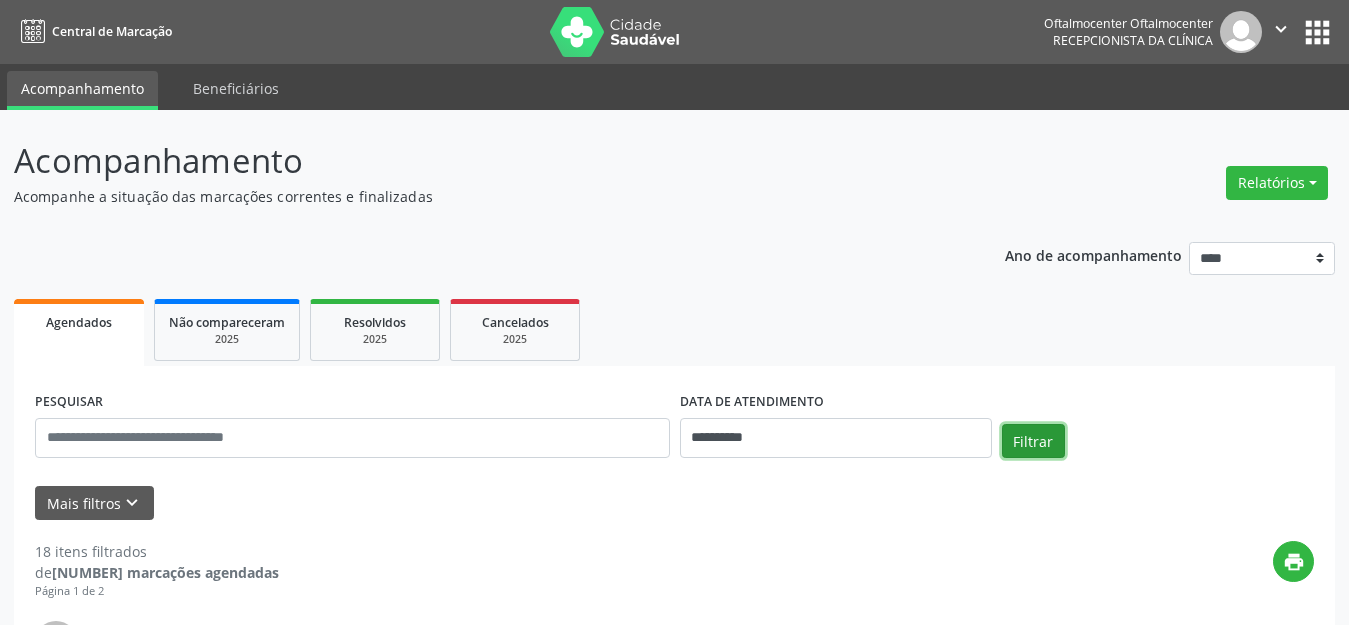 click on "Filtrar" at bounding box center [1033, 441] 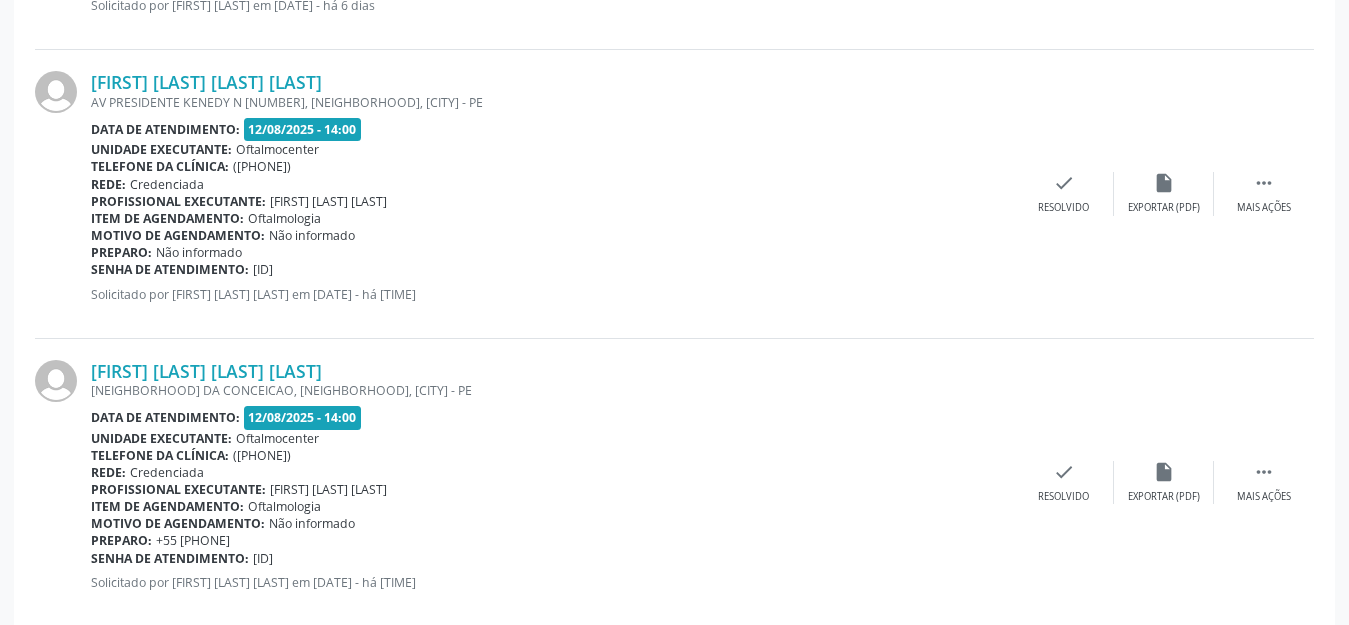 scroll, scrollTop: 2026, scrollLeft: 0, axis: vertical 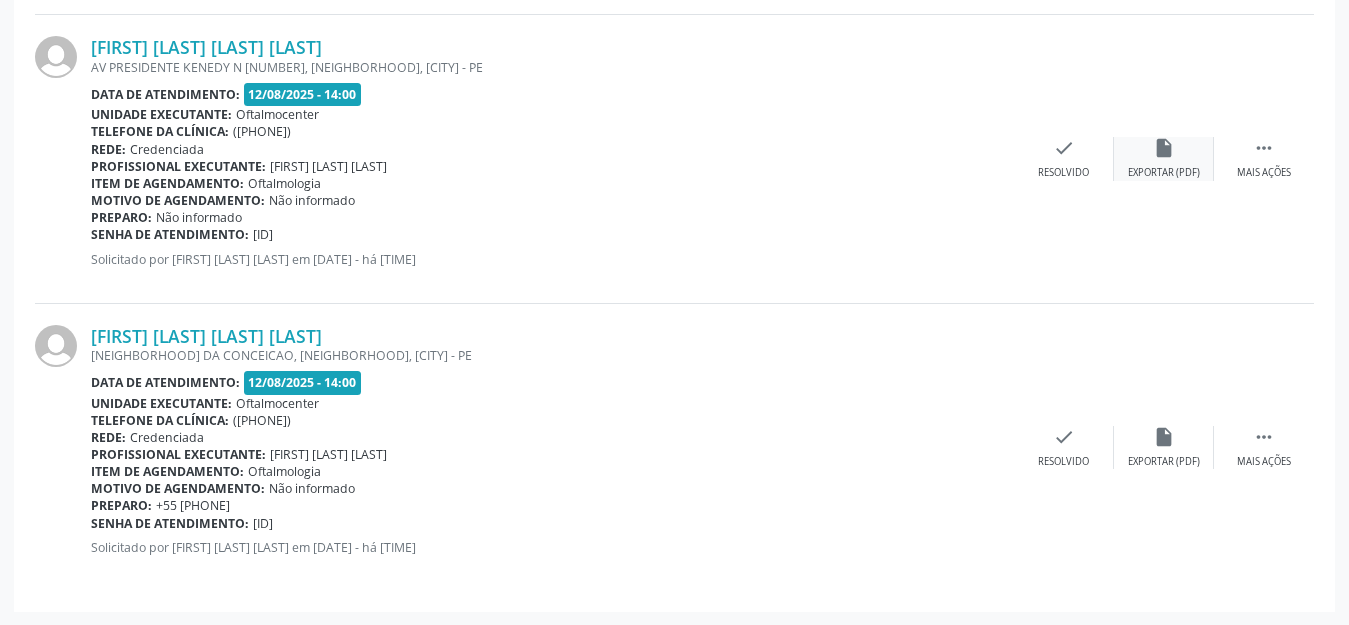 click on "insert_drive_file
Exportar (PDF)" at bounding box center (1164, 158) 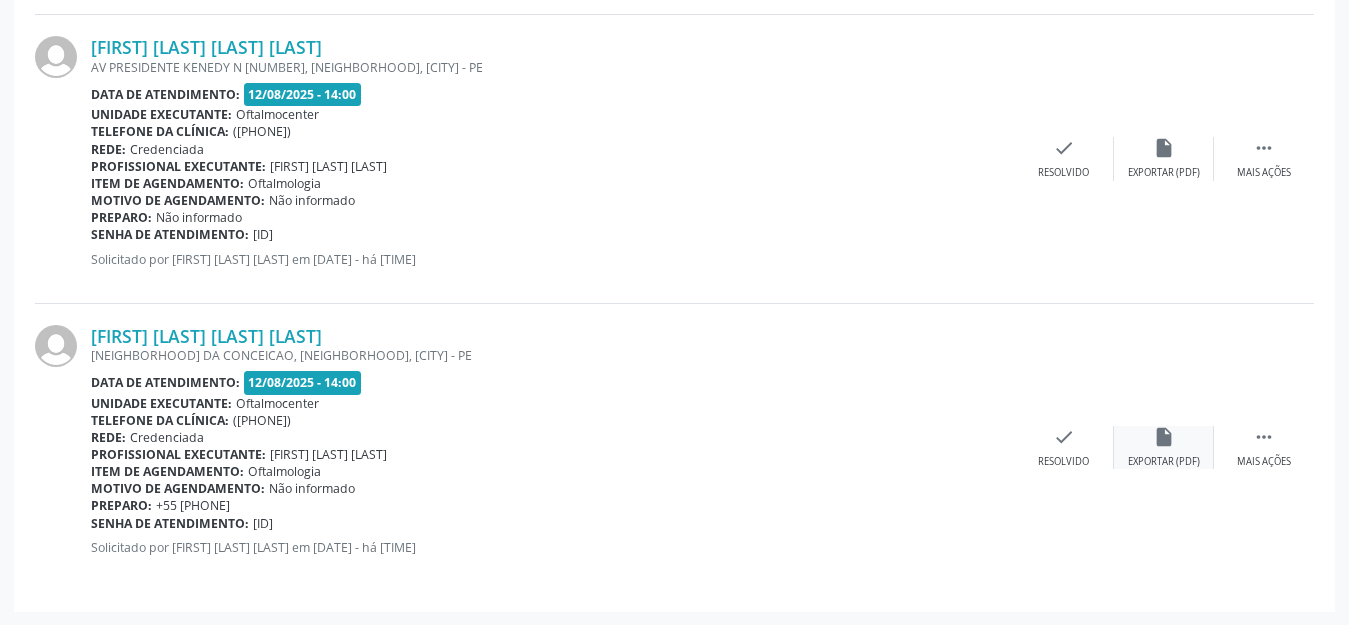 click on "insert_drive_file
Exportar (PDF)" at bounding box center (1164, 447) 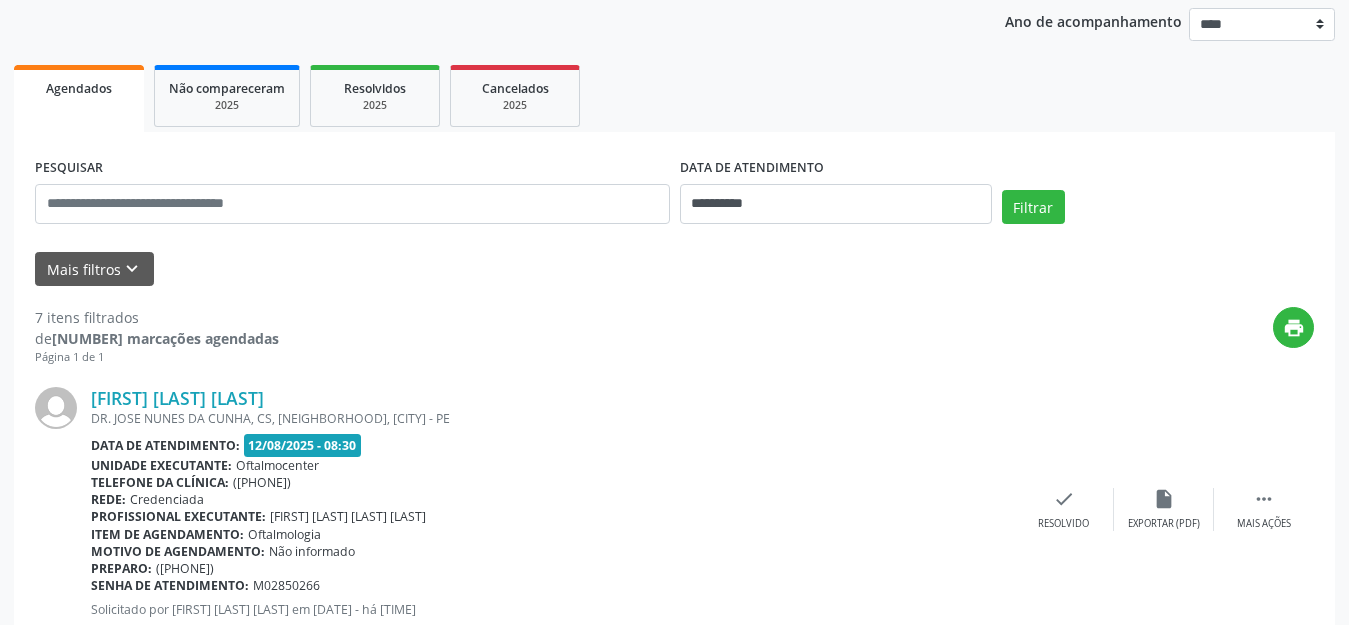scroll, scrollTop: 226, scrollLeft: 0, axis: vertical 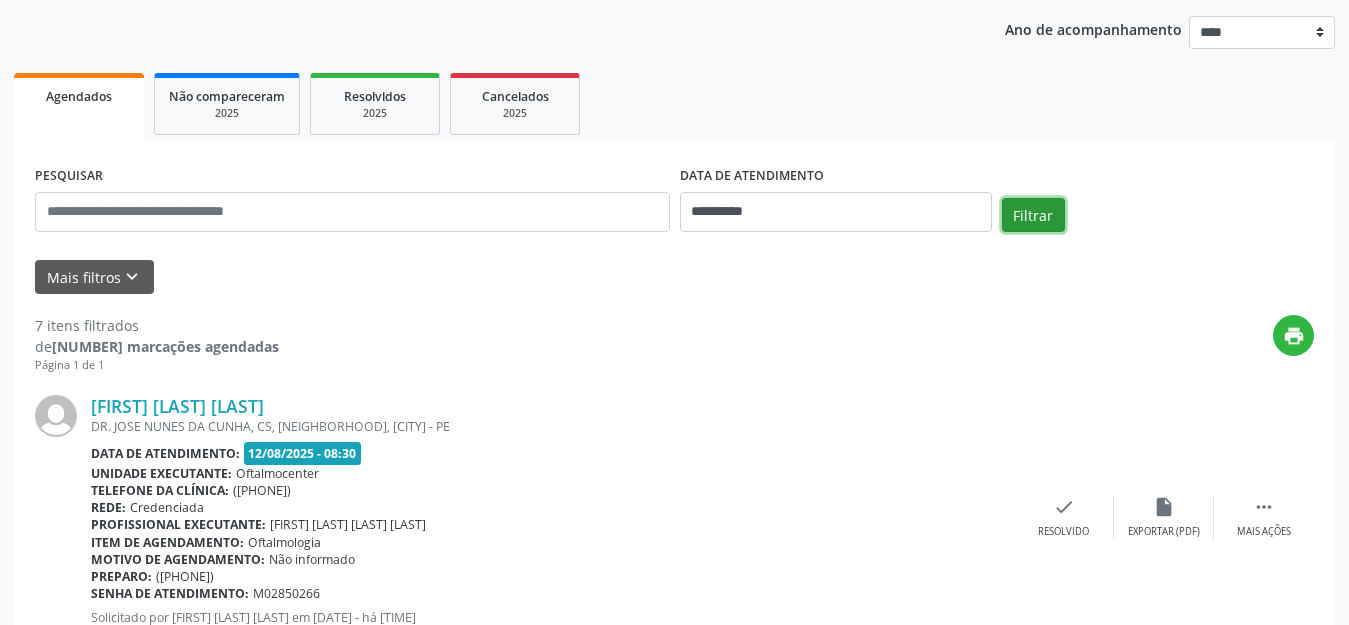 click on "Filtrar" at bounding box center [1033, 215] 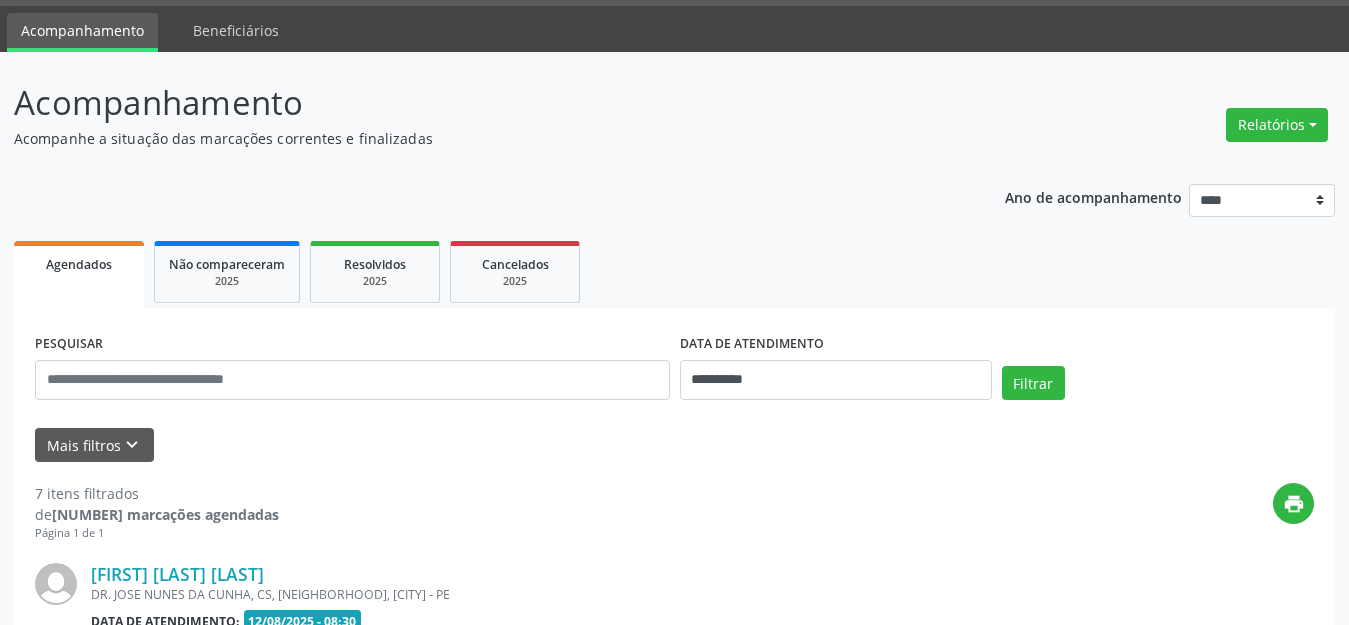 scroll, scrollTop: 226, scrollLeft: 0, axis: vertical 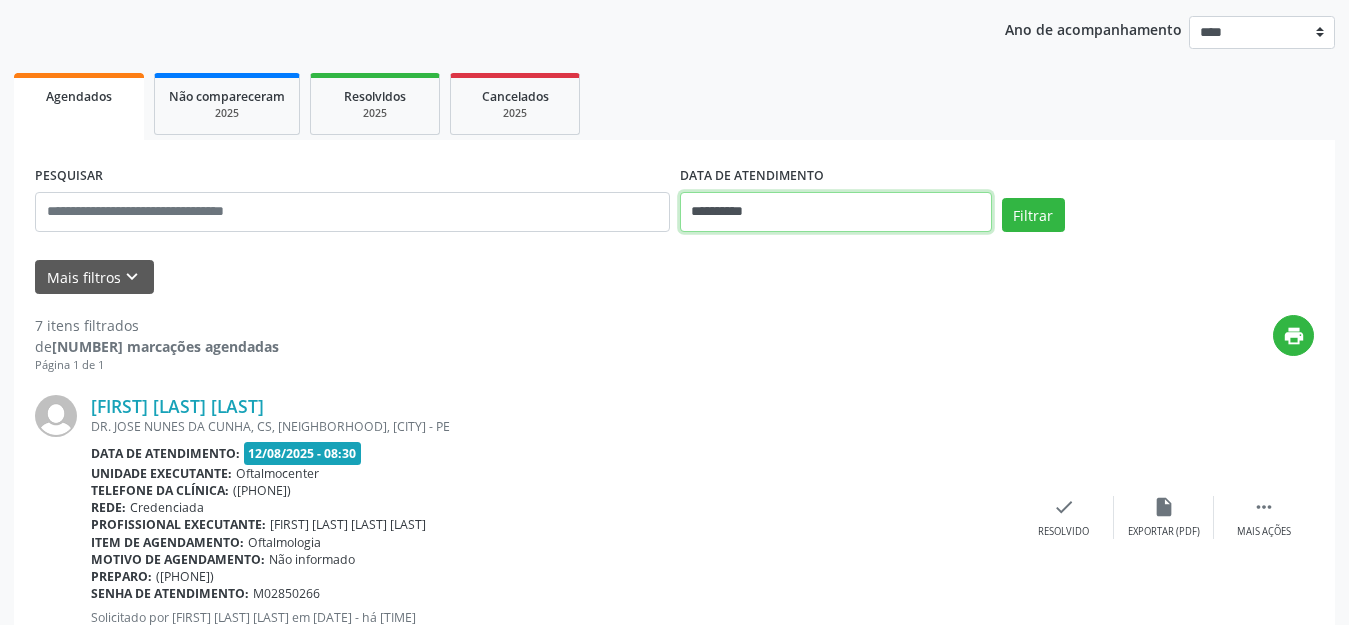 click on "**********" at bounding box center (836, 212) 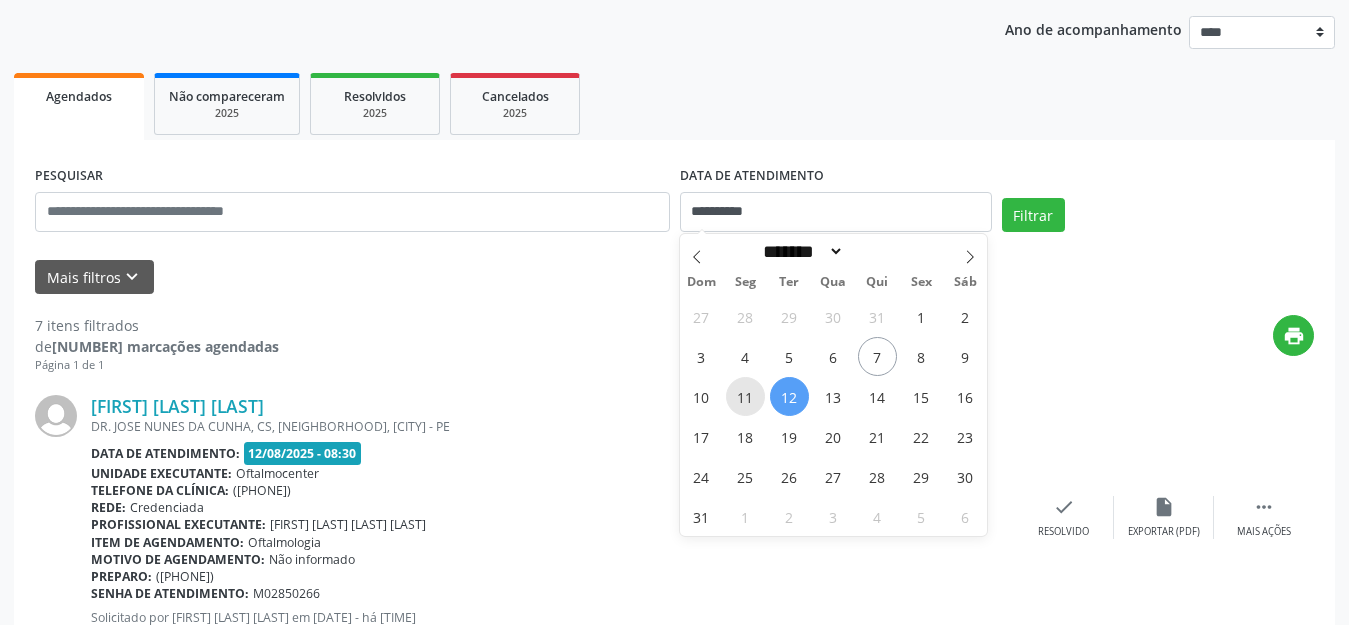 click on "11" at bounding box center [745, 396] 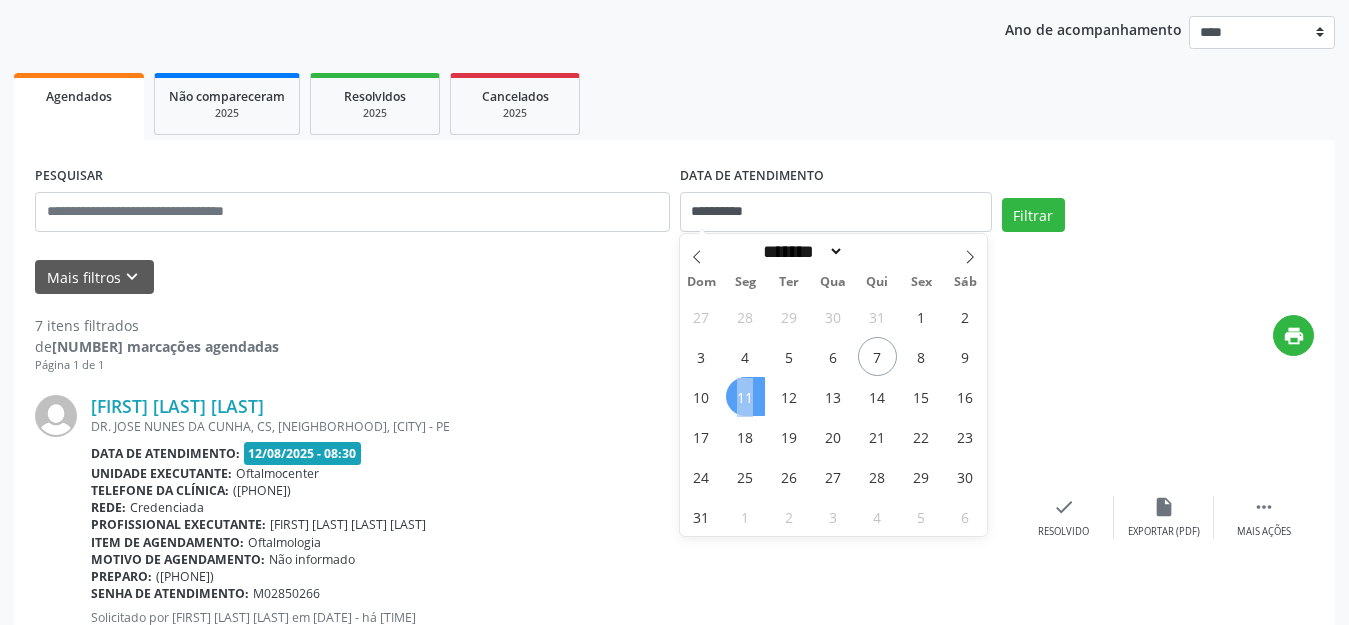 click on "11" at bounding box center [745, 396] 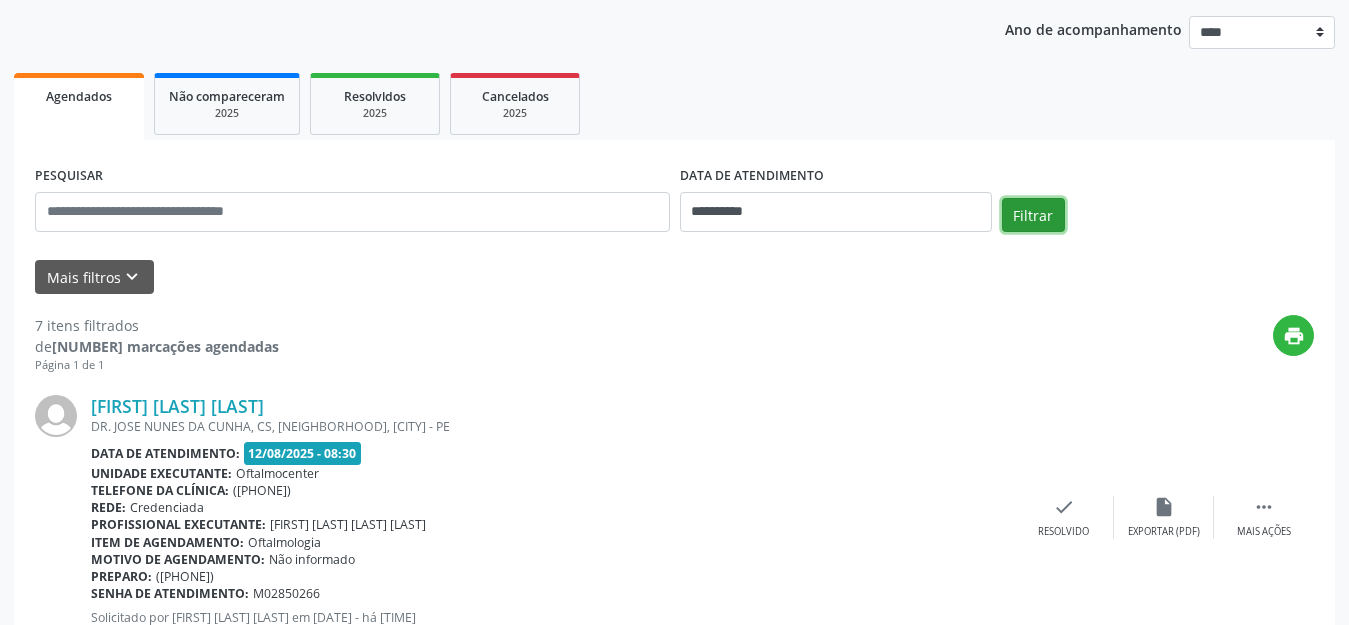 click on "Filtrar" at bounding box center (1033, 215) 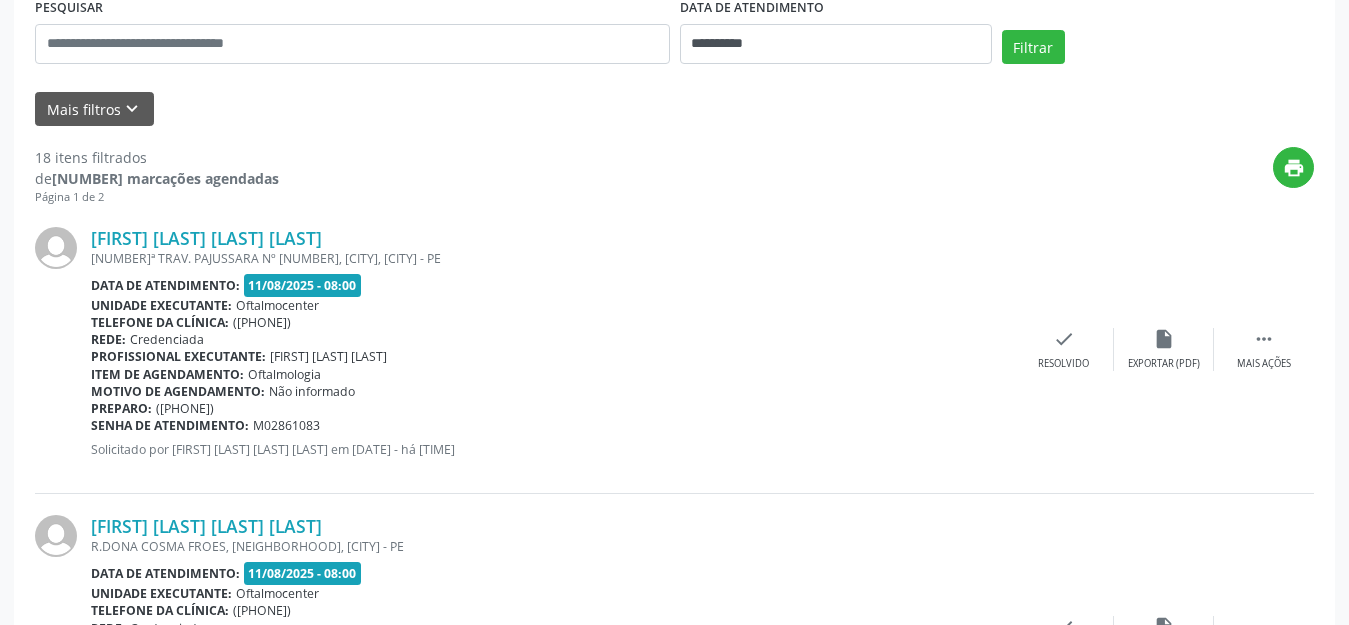 scroll, scrollTop: 100, scrollLeft: 0, axis: vertical 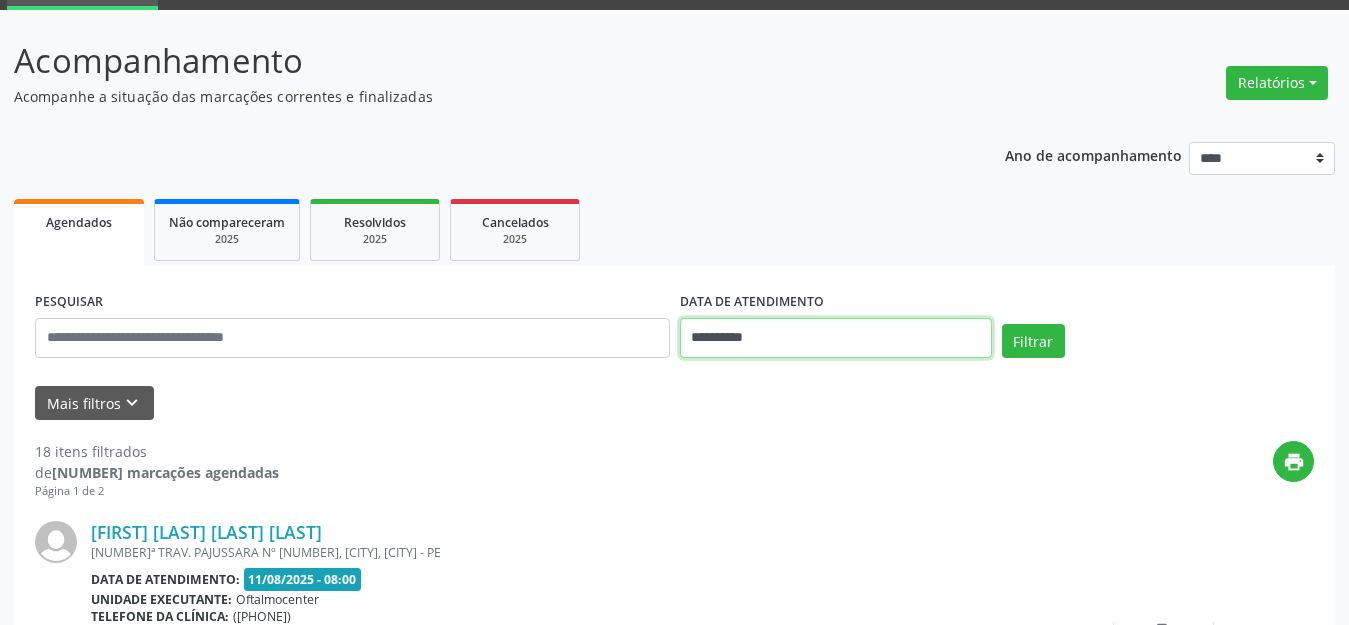 click on "**********" at bounding box center (836, 338) 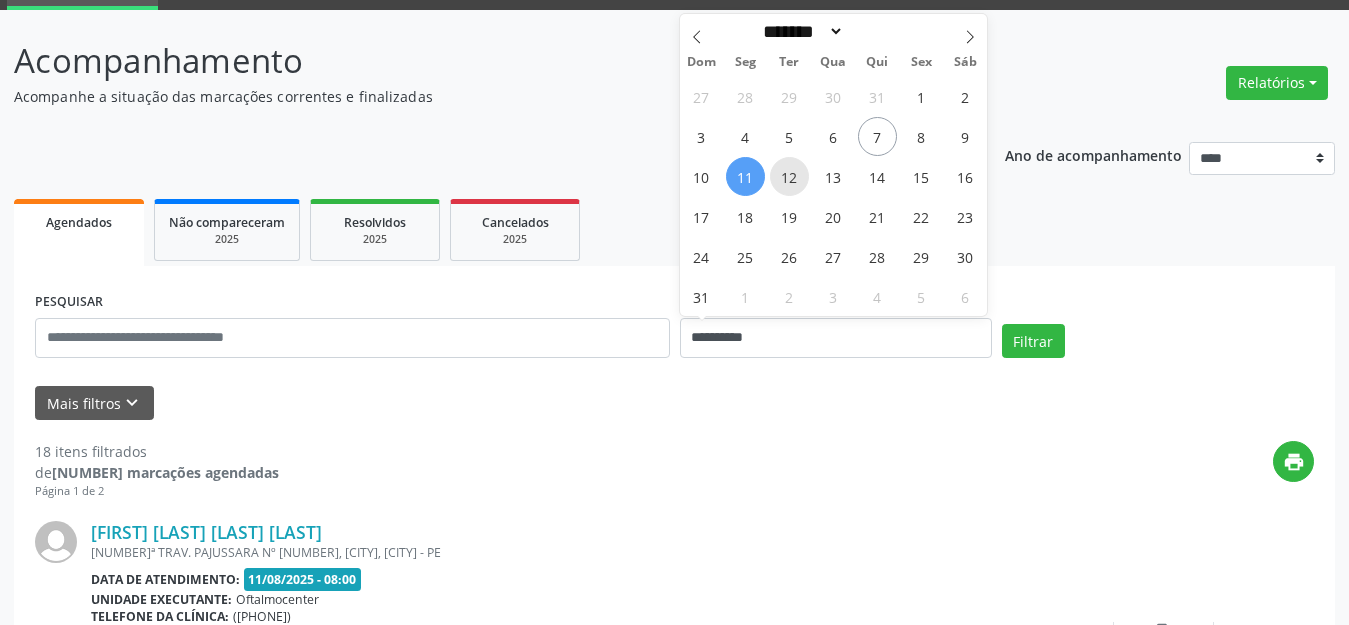 click on "12" at bounding box center [789, 176] 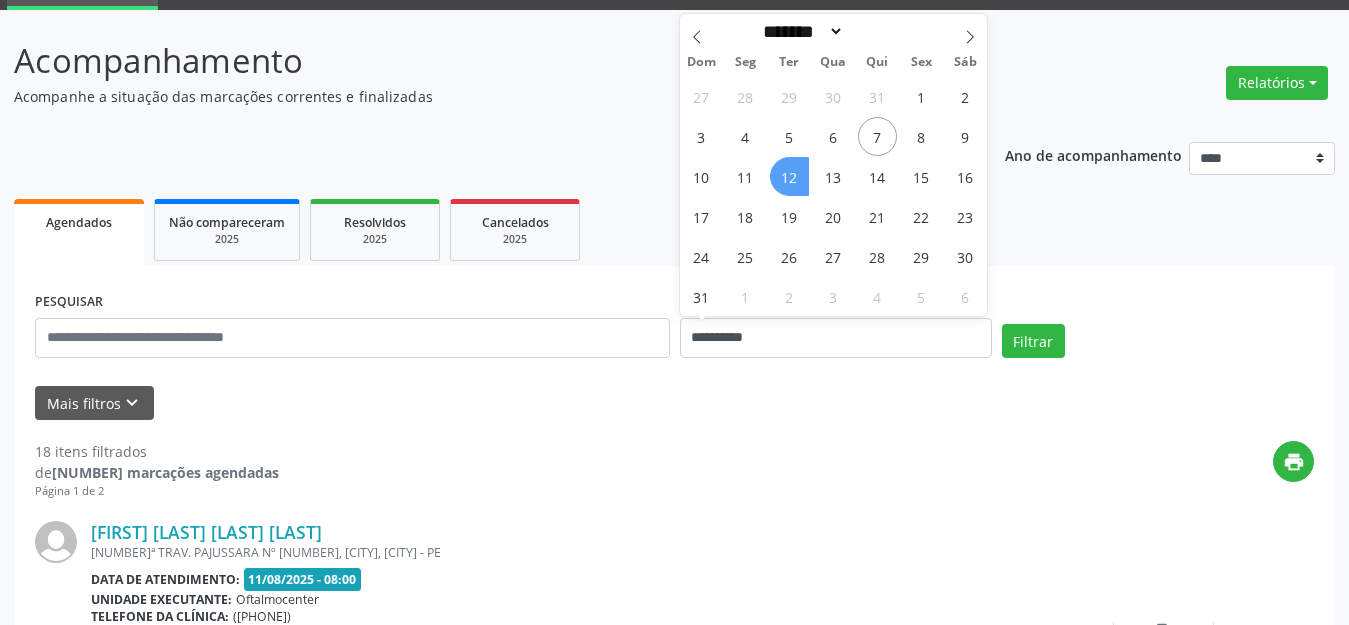 click on "12" at bounding box center (789, 176) 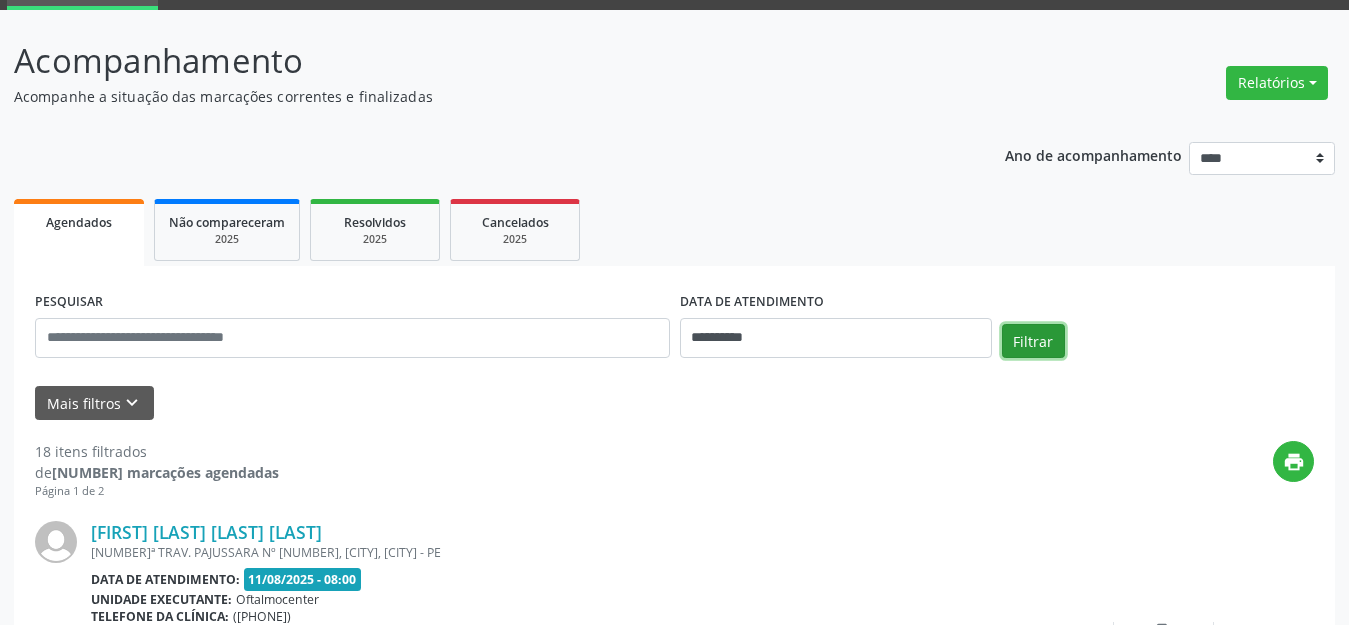 click on "Filtrar" at bounding box center (1033, 341) 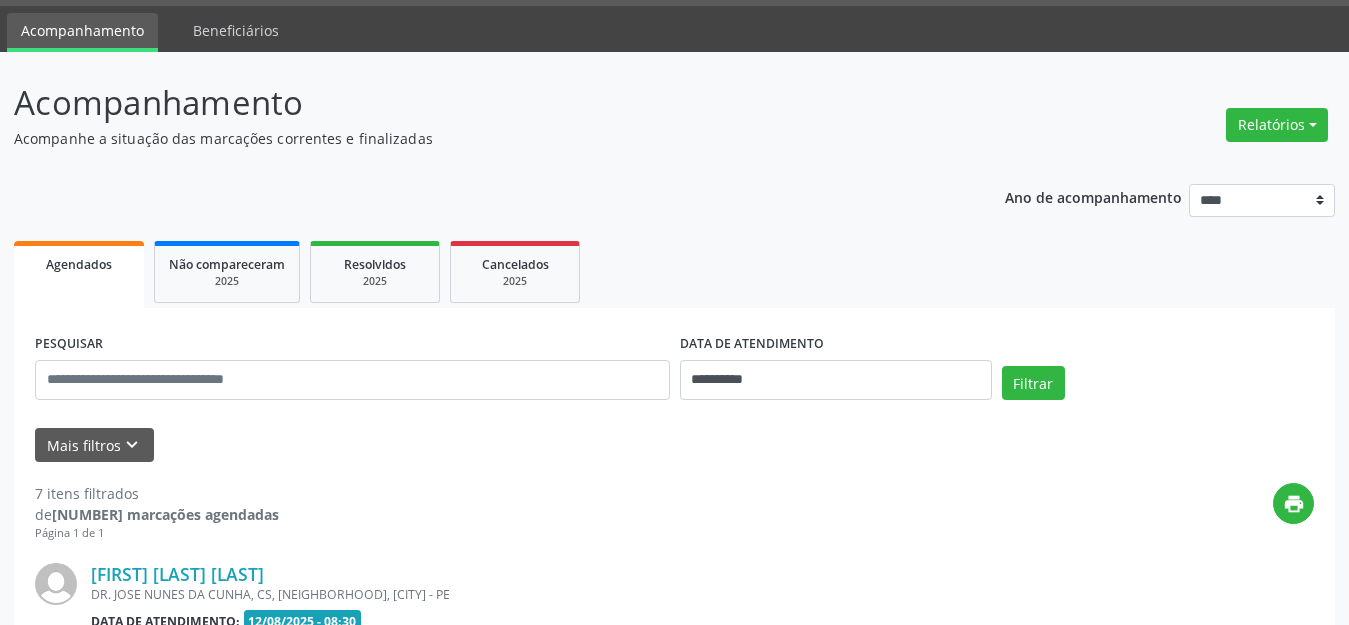 scroll, scrollTop: 100, scrollLeft: 0, axis: vertical 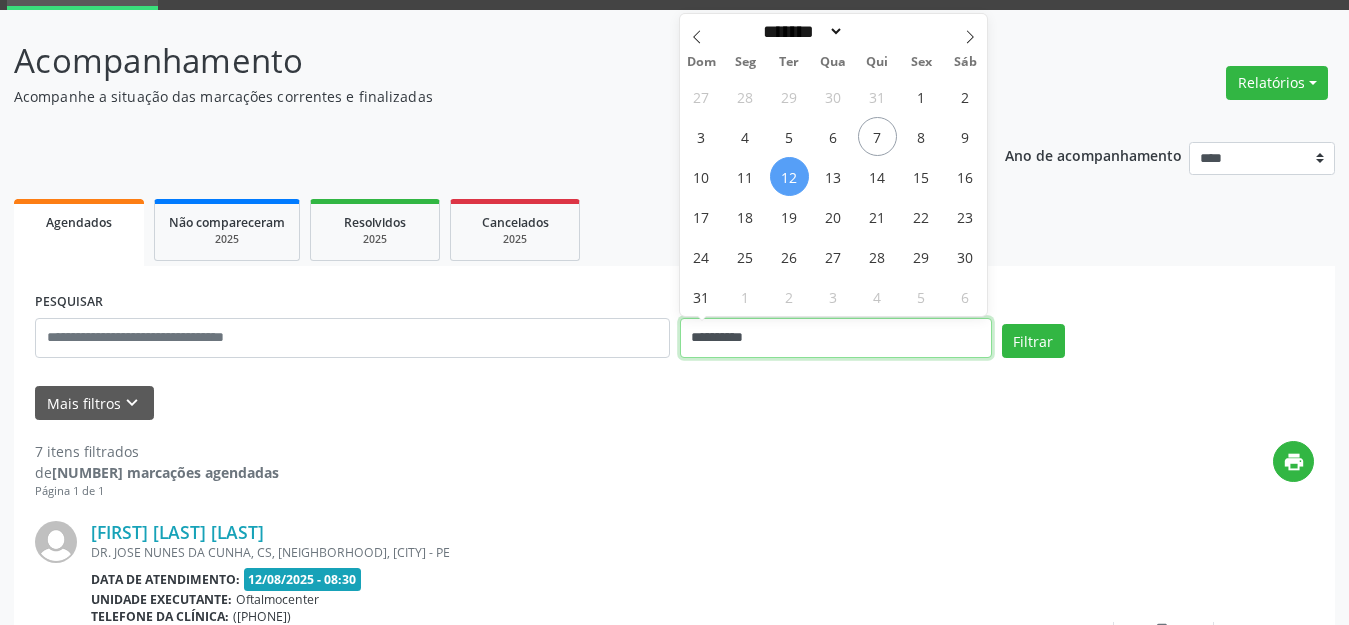 click on "**********" at bounding box center [836, 338] 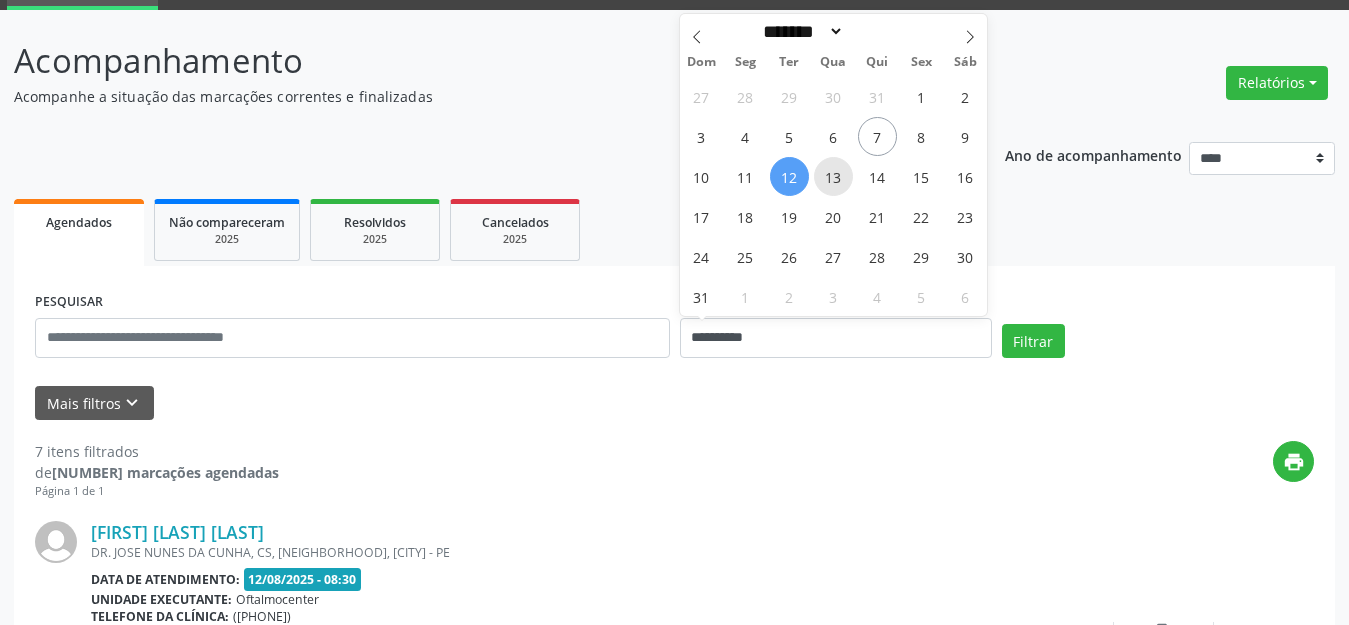 click on "13" at bounding box center (833, 176) 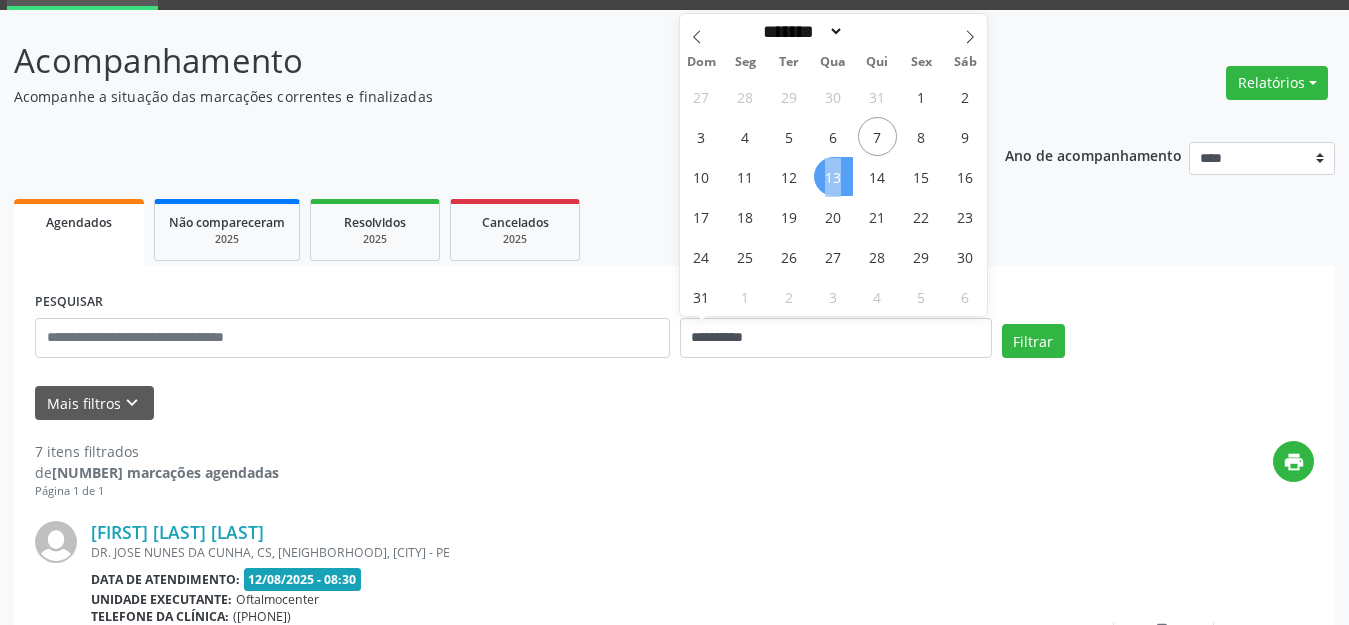 click on "13" at bounding box center [833, 176] 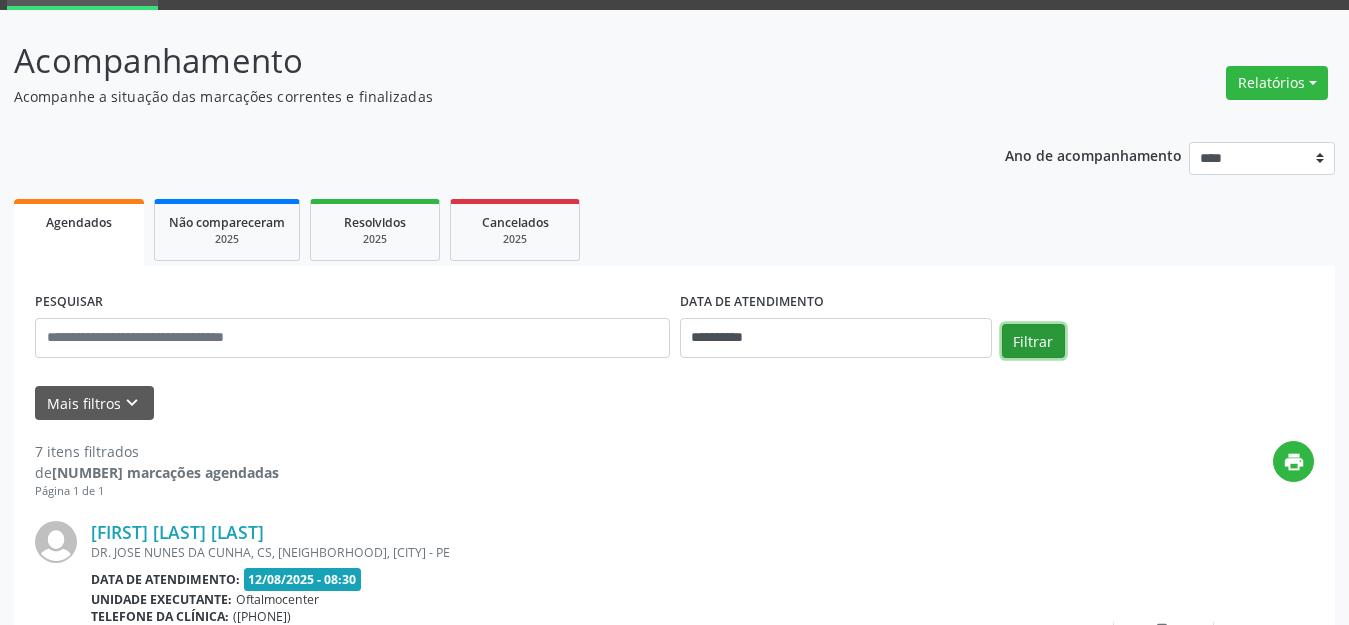 click on "Filtrar" at bounding box center (1033, 341) 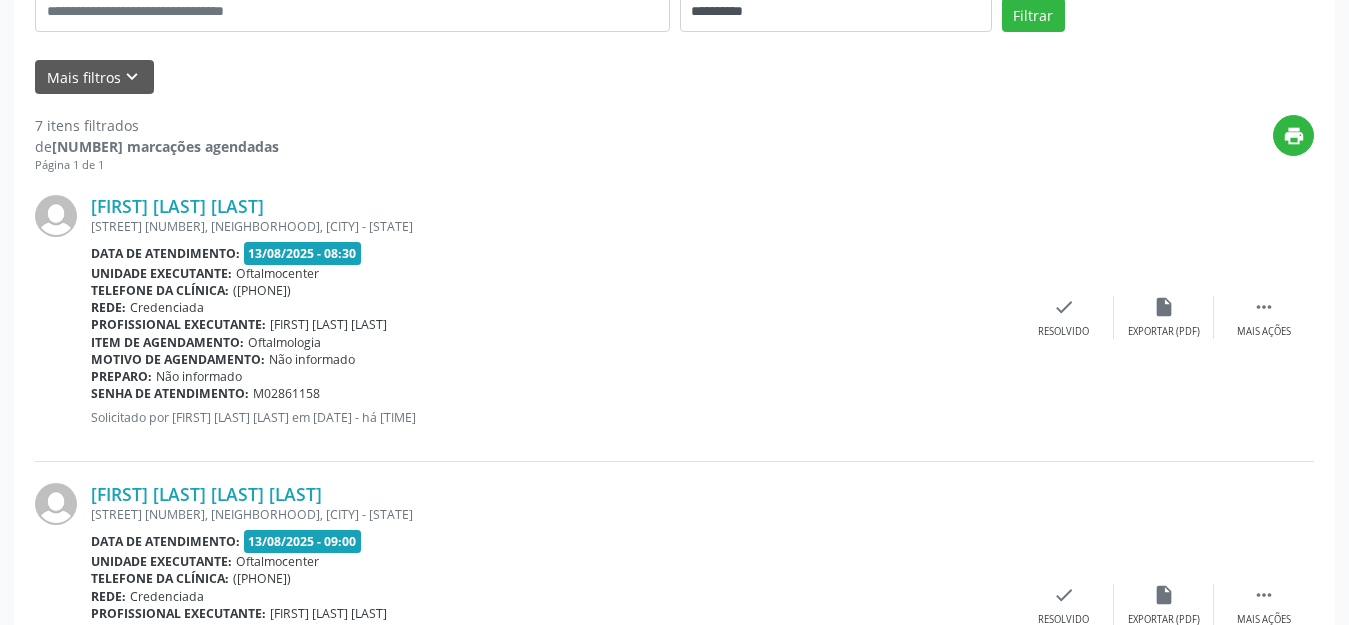 scroll, scrollTop: 0, scrollLeft: 0, axis: both 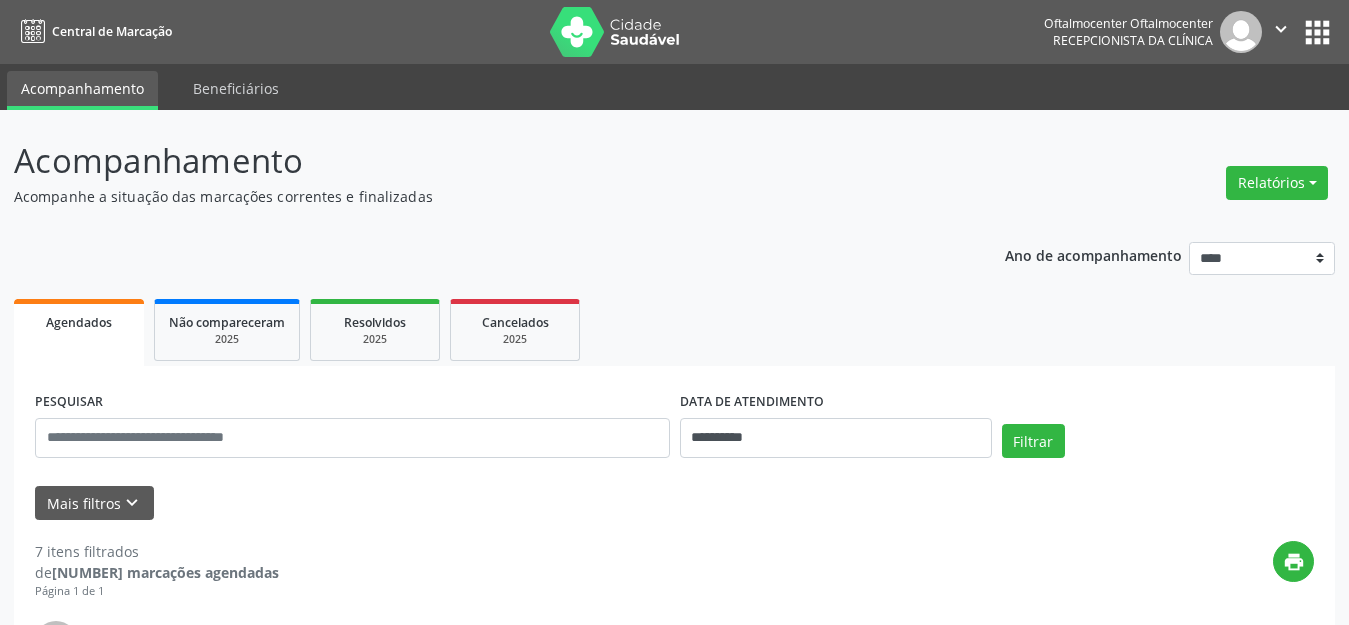 click on "DATA DE ATENDIMENTO" at bounding box center (836, 402) 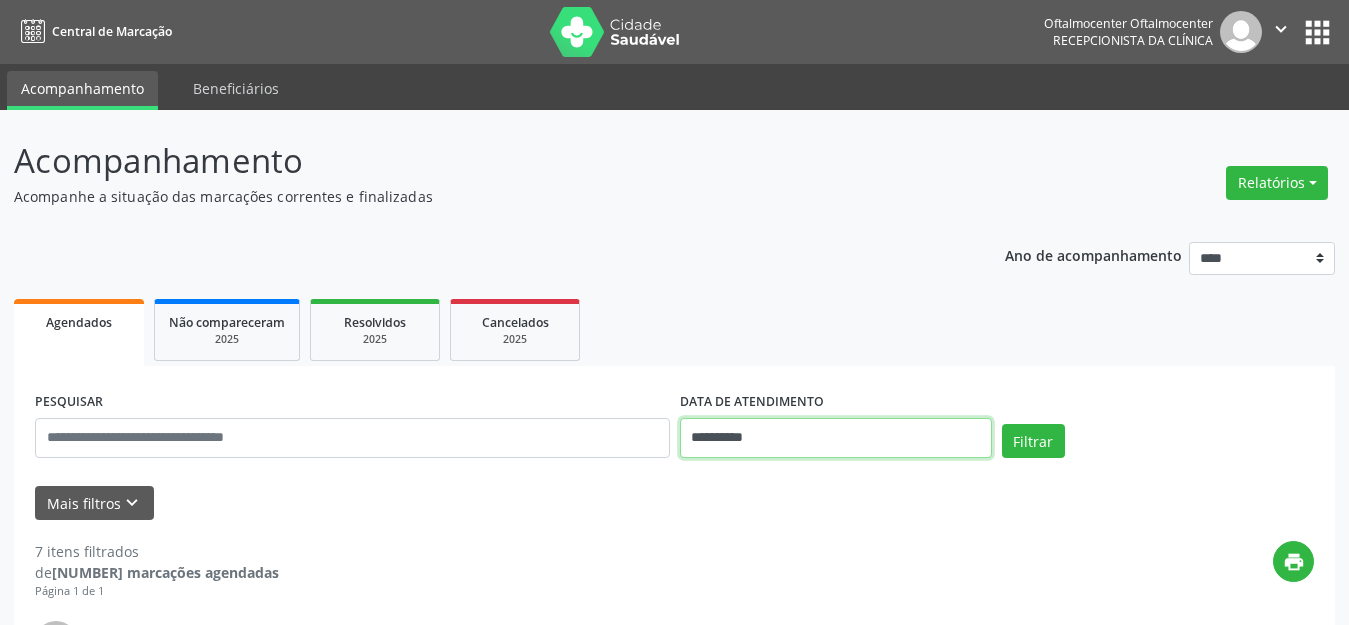 click on "**********" at bounding box center (836, 438) 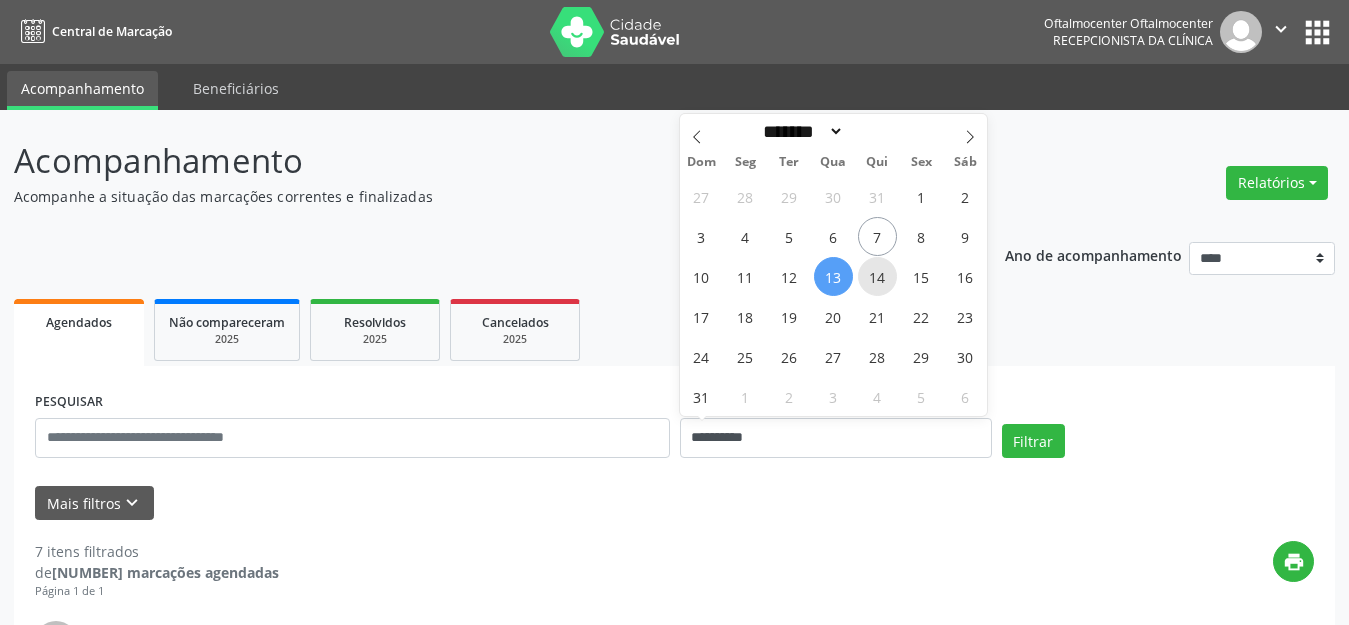 click on "14" at bounding box center [877, 276] 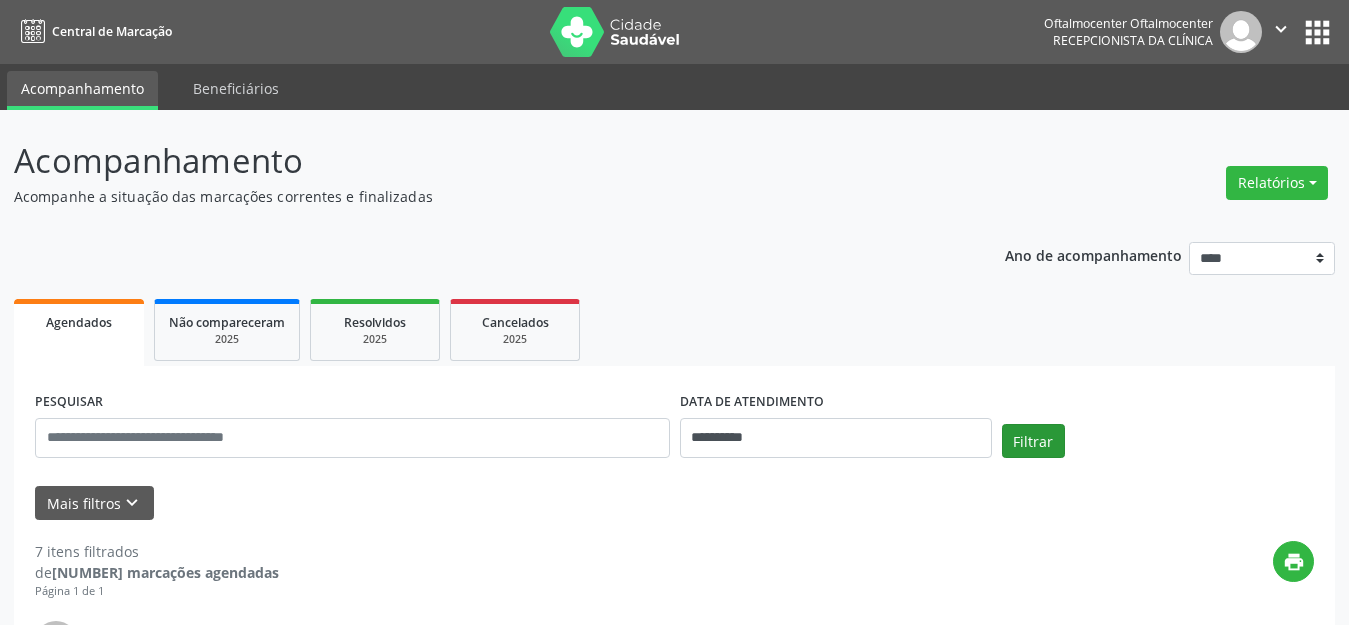 click on "**********" at bounding box center (674, 429) 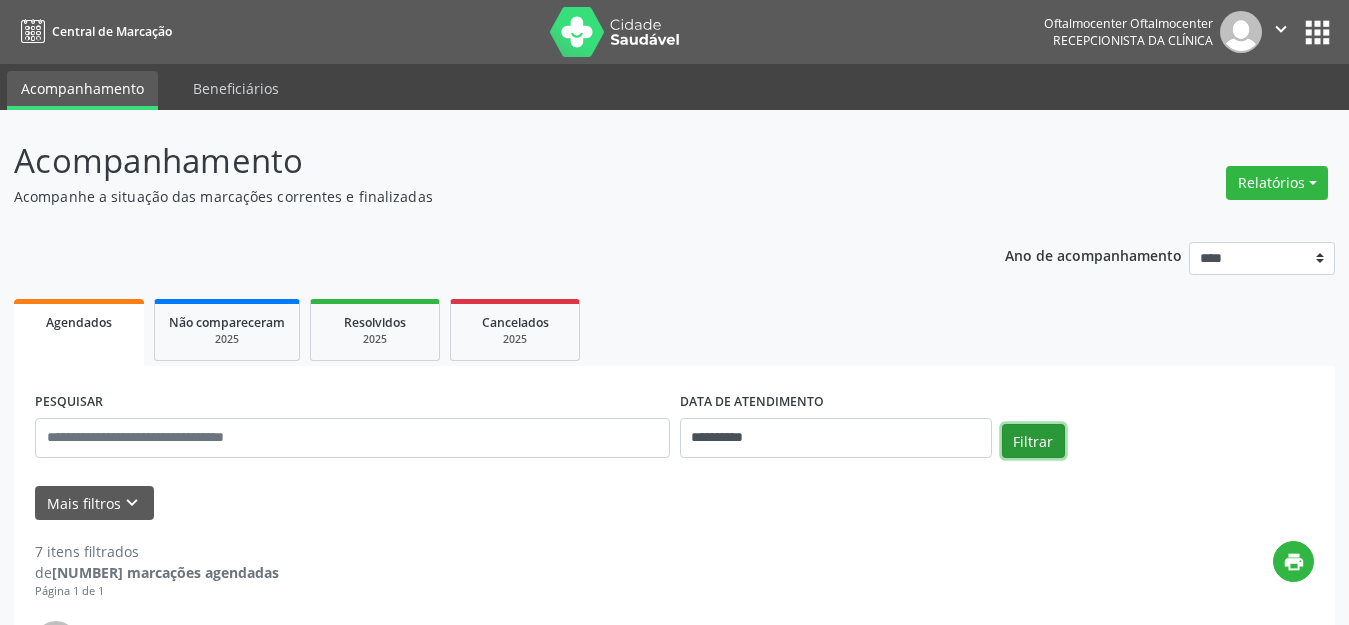 click on "Filtrar" at bounding box center [1033, 441] 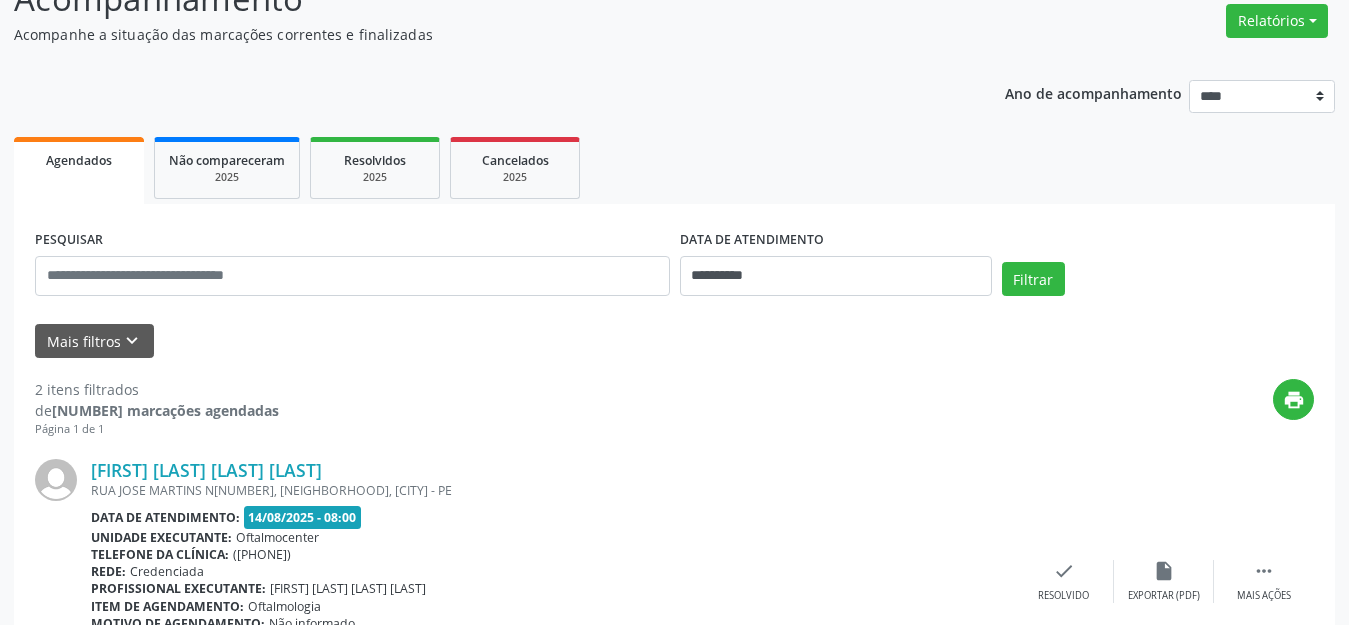 scroll, scrollTop: 85, scrollLeft: 0, axis: vertical 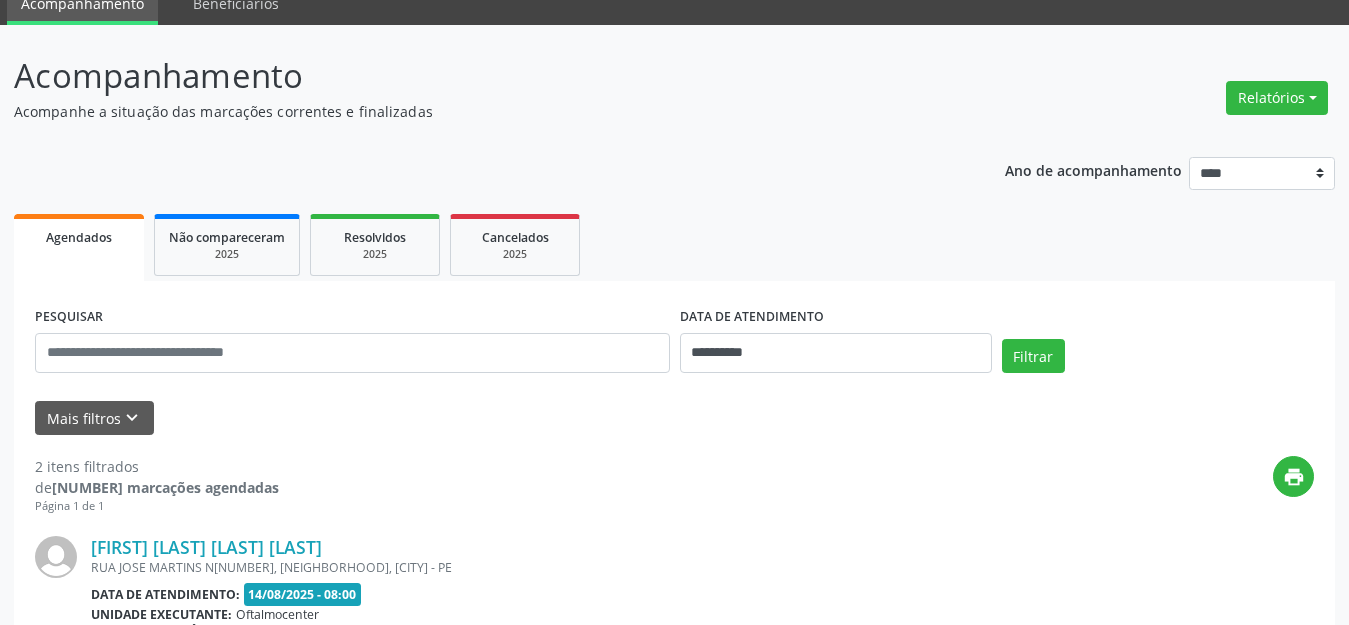 click on "**********" at bounding box center [836, 344] 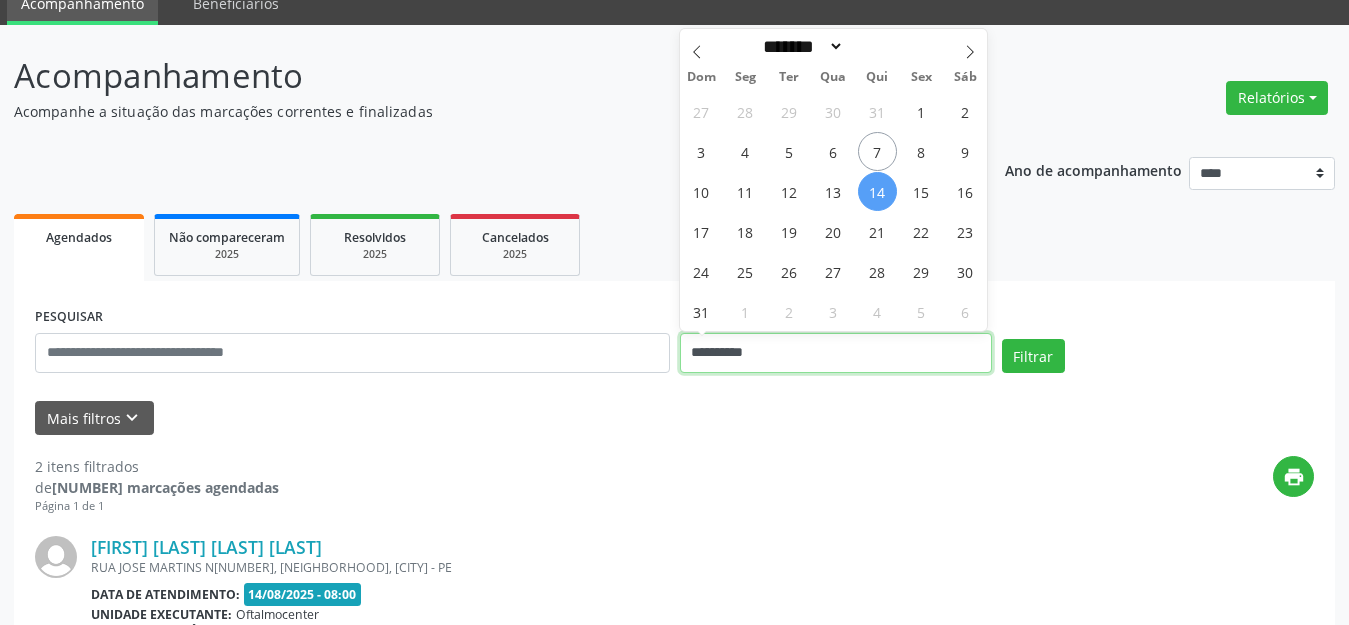 click on "**********" at bounding box center (836, 353) 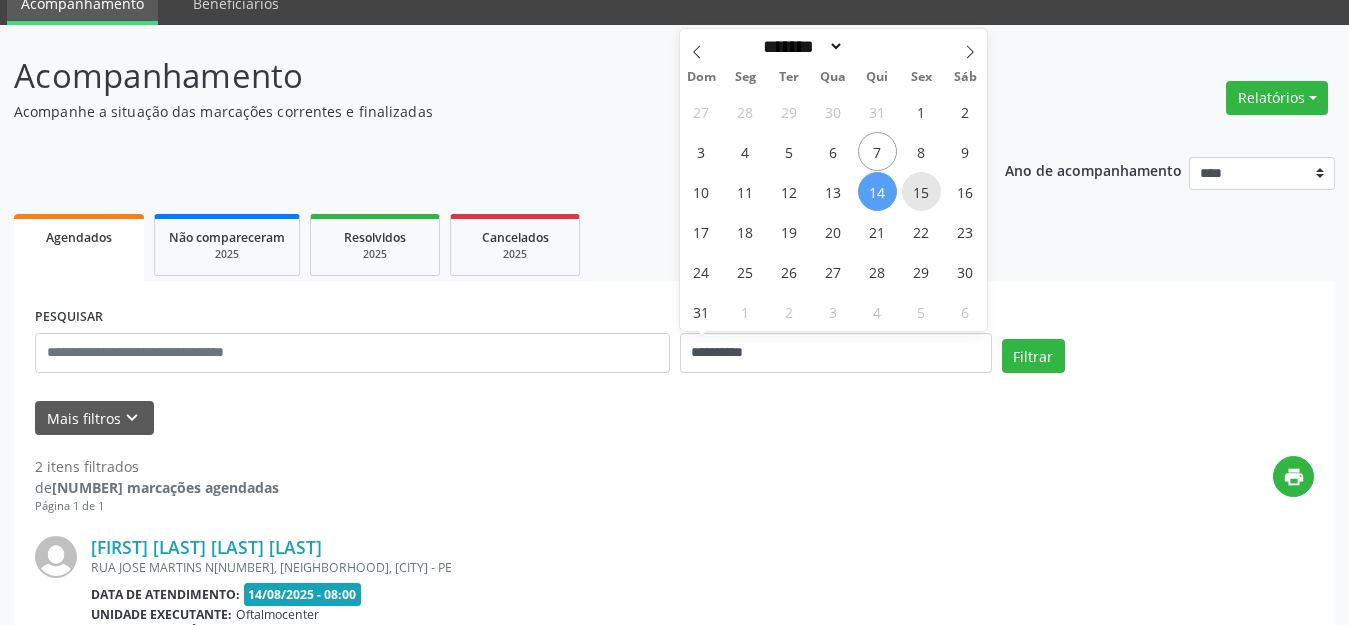 click on "15" at bounding box center (921, 191) 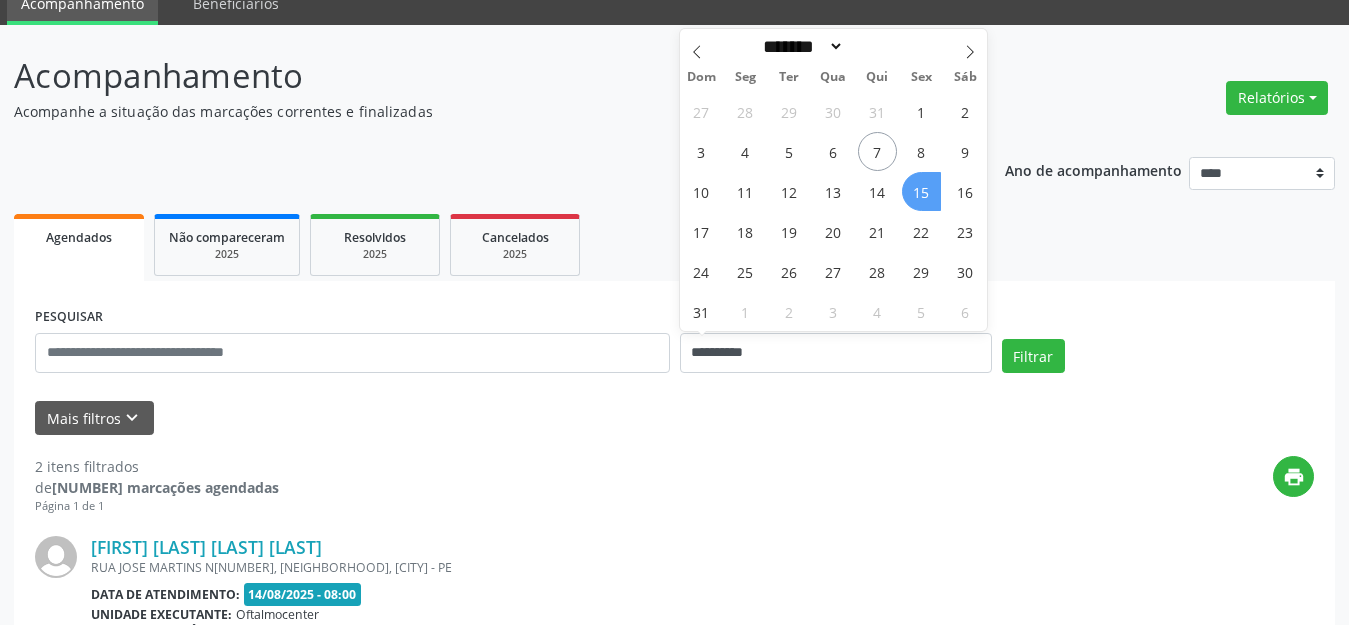 click on "15" at bounding box center [921, 191] 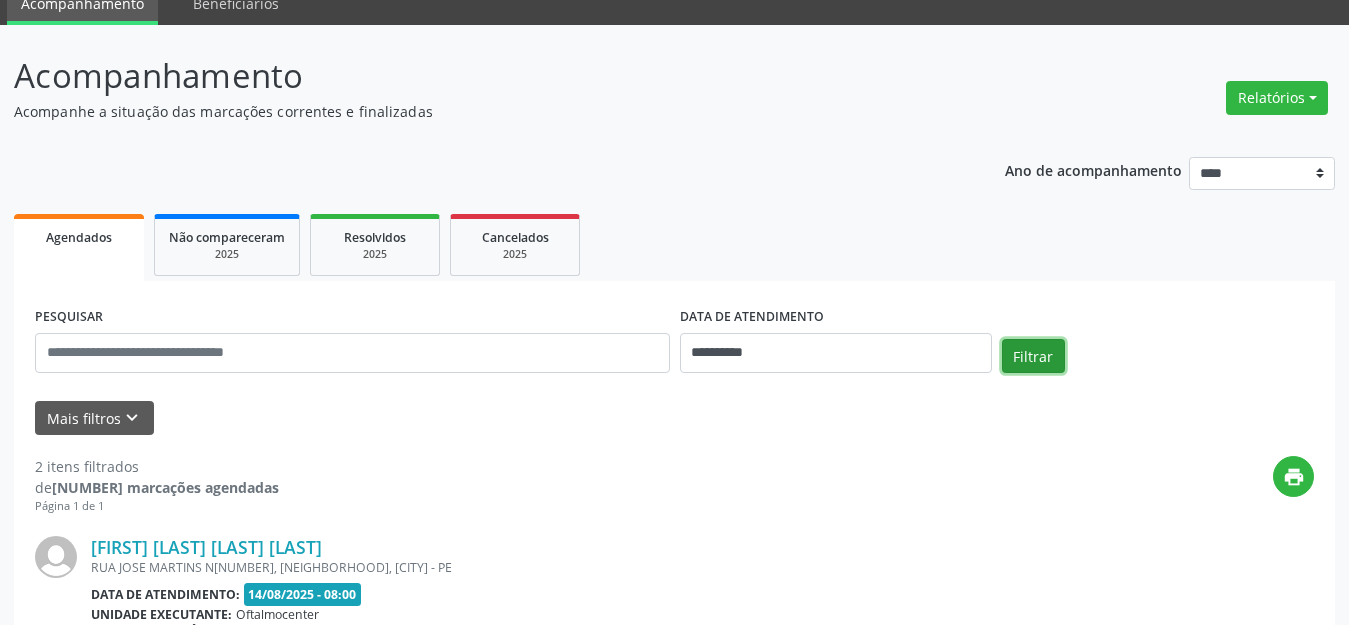 click on "Filtrar" at bounding box center (1033, 356) 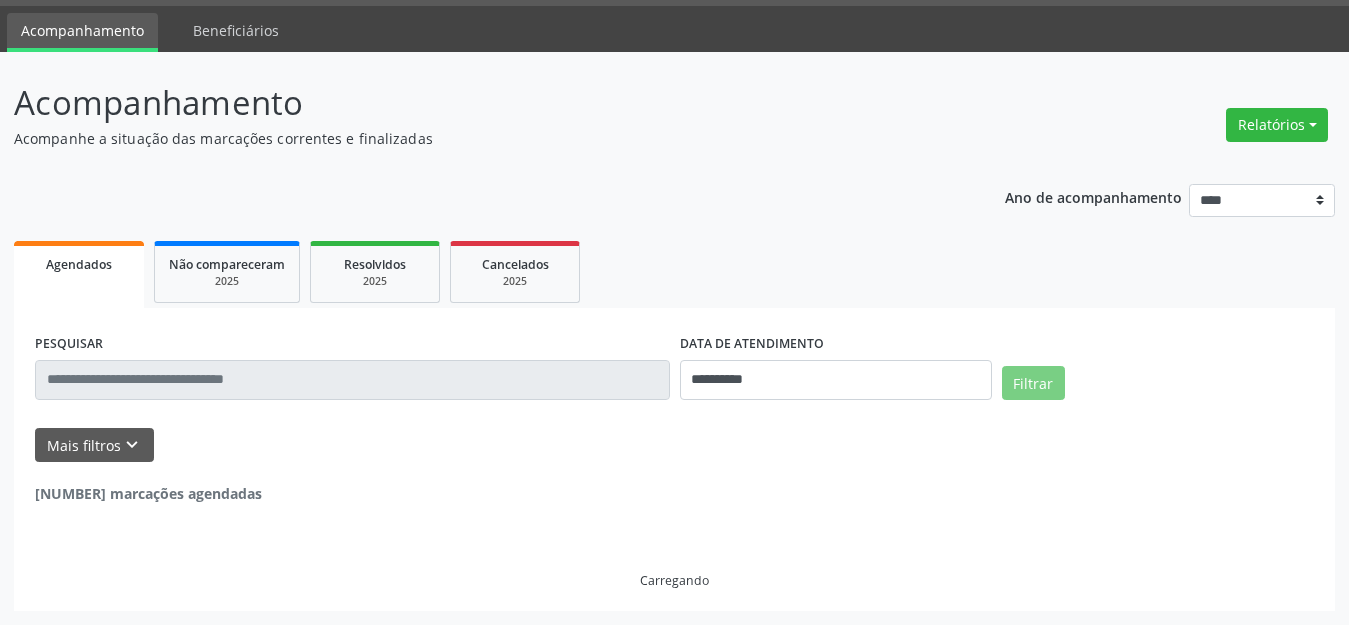 scroll, scrollTop: 0, scrollLeft: 0, axis: both 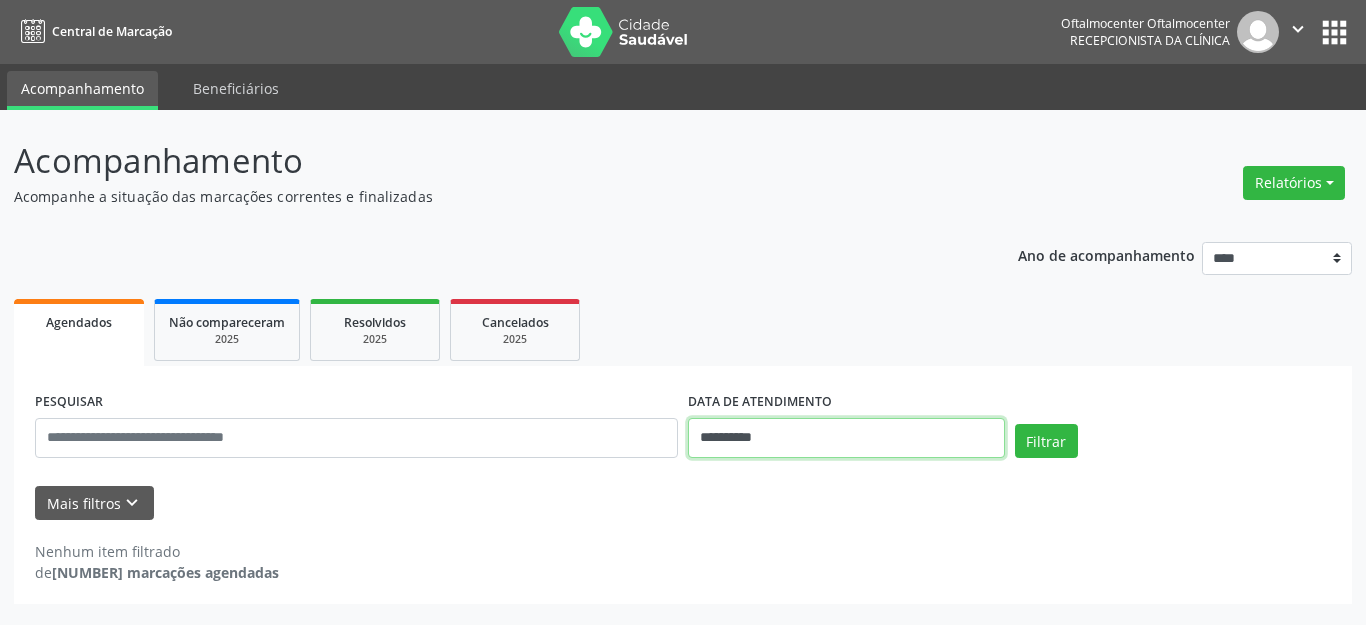 click on "**********" at bounding box center (846, 438) 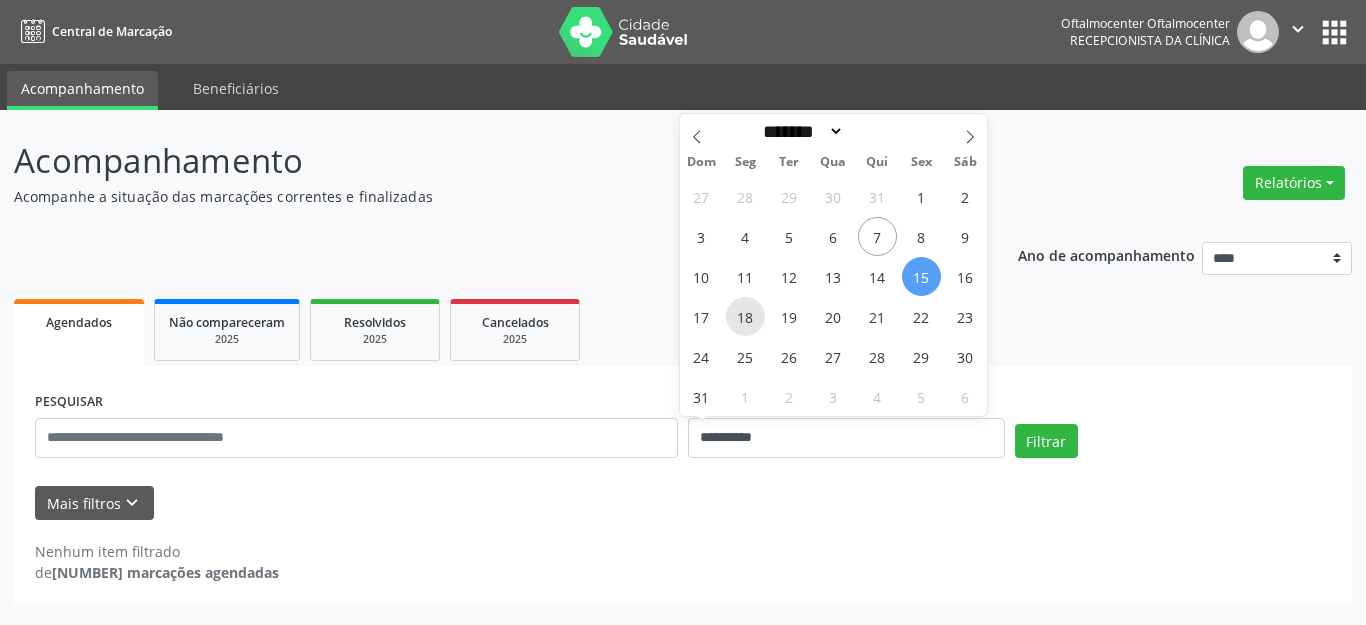 click on "18" at bounding box center (745, 316) 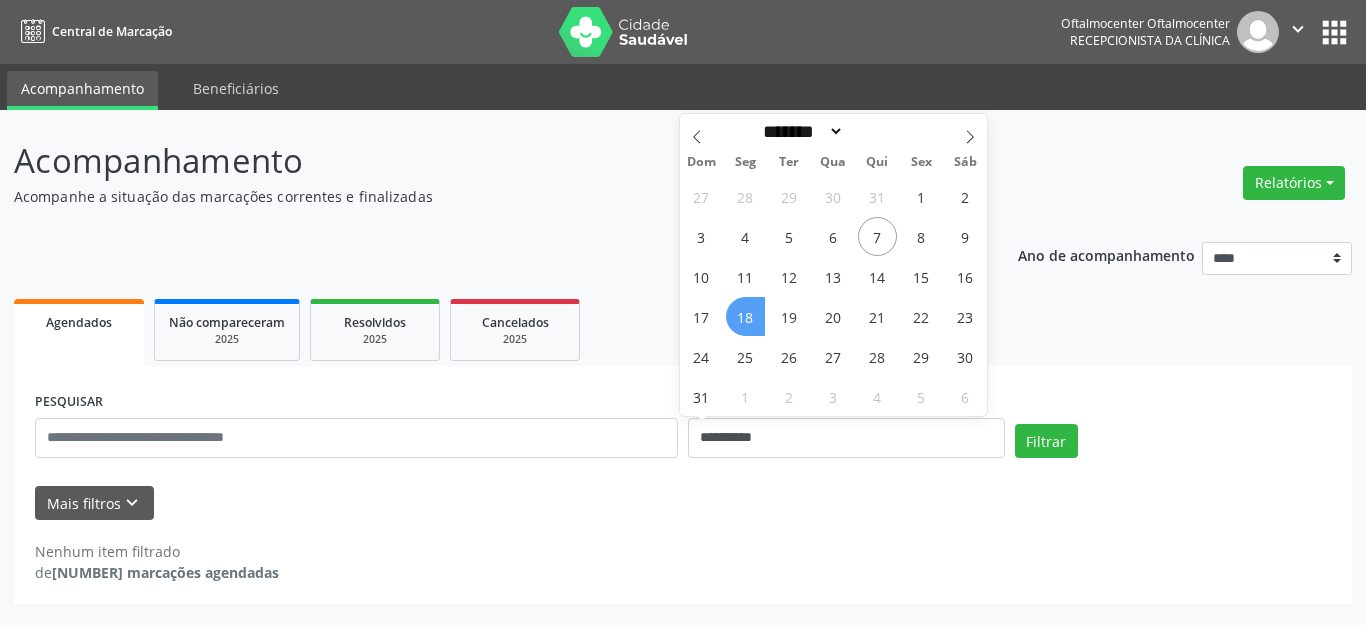 click on "18" at bounding box center (745, 316) 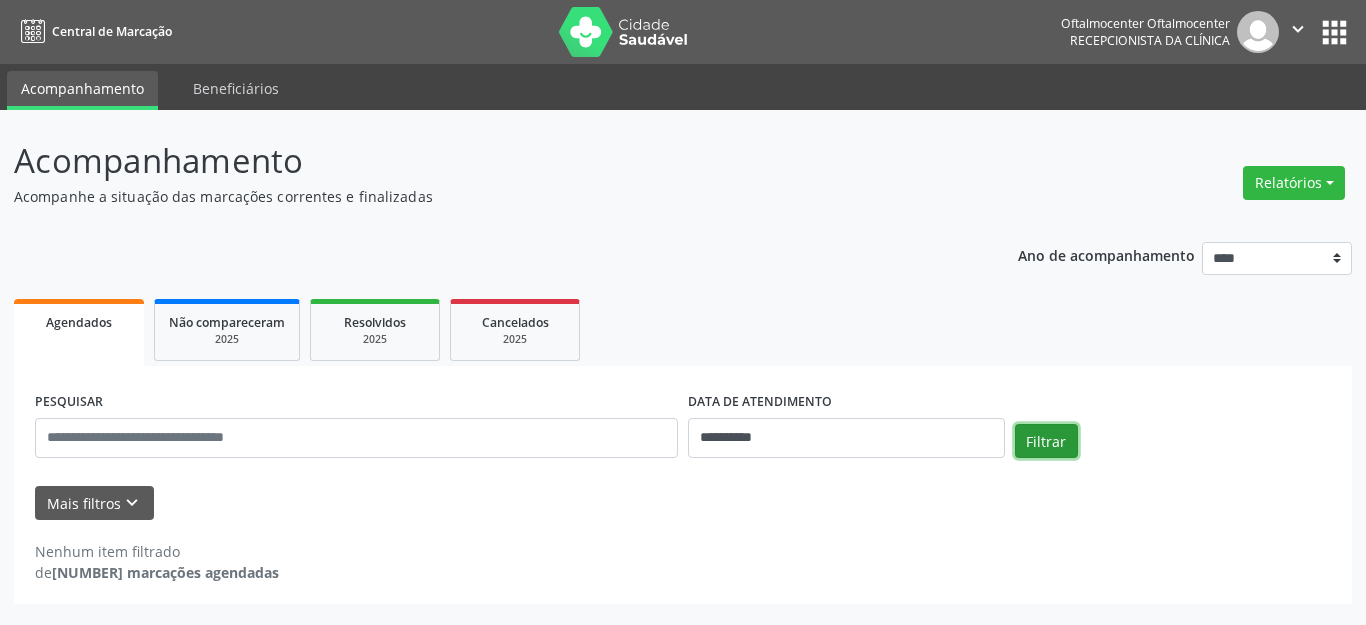 click on "Filtrar" at bounding box center (1046, 441) 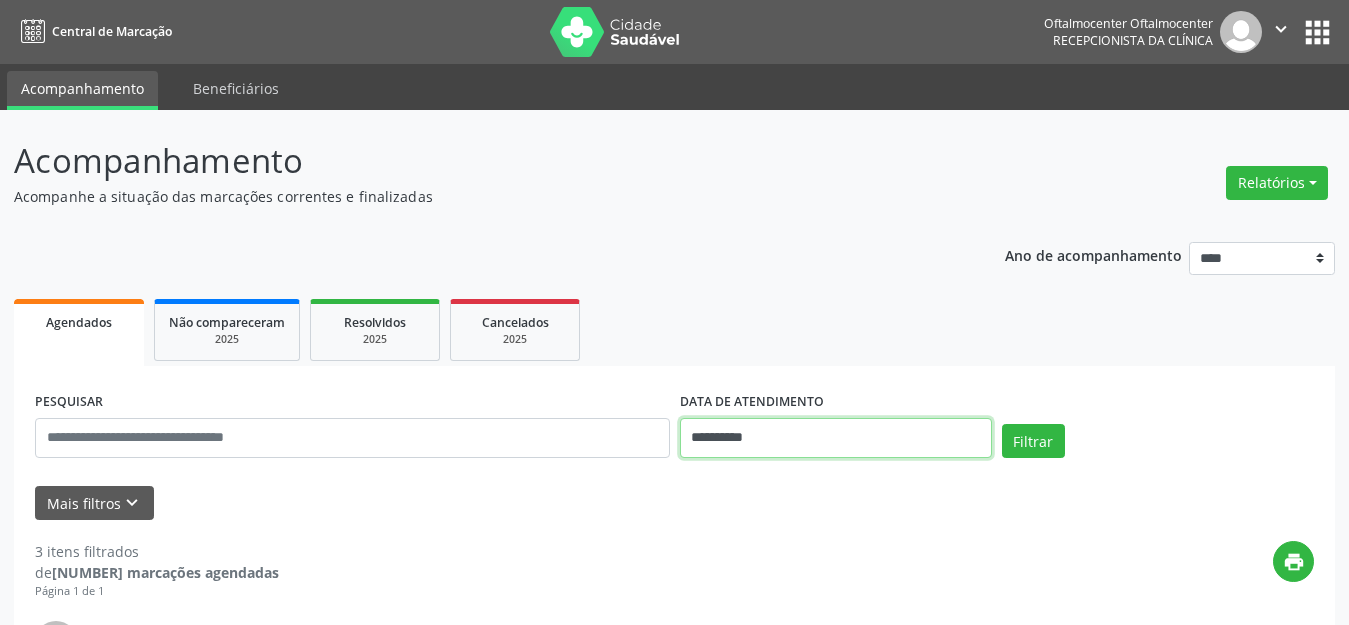 click on "**********" at bounding box center (836, 438) 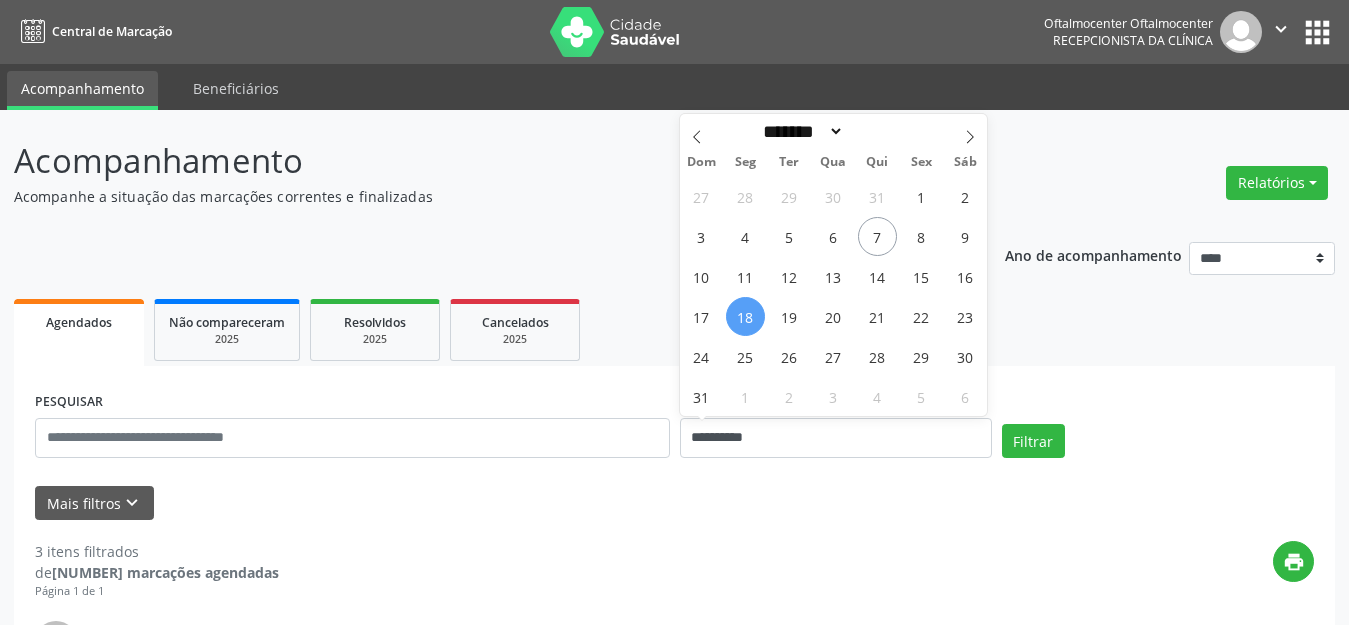 click on "18" at bounding box center [745, 316] 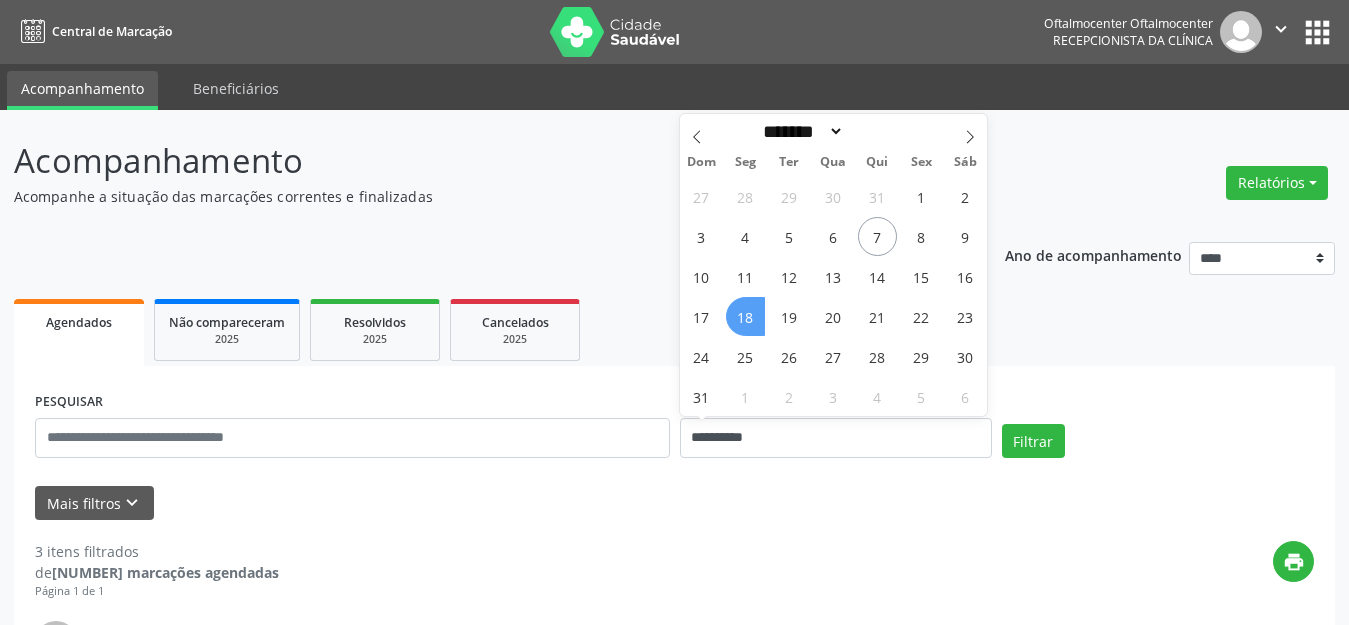 click on "18" at bounding box center [745, 316] 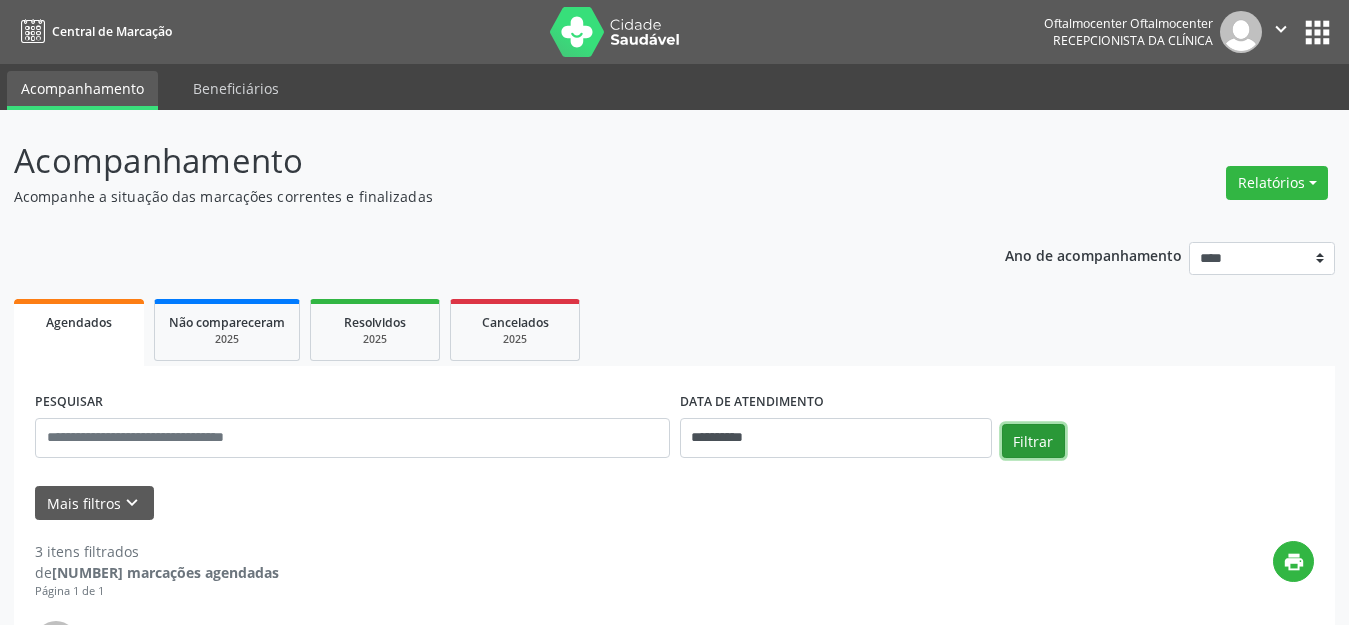 click on "Filtrar" at bounding box center (1033, 441) 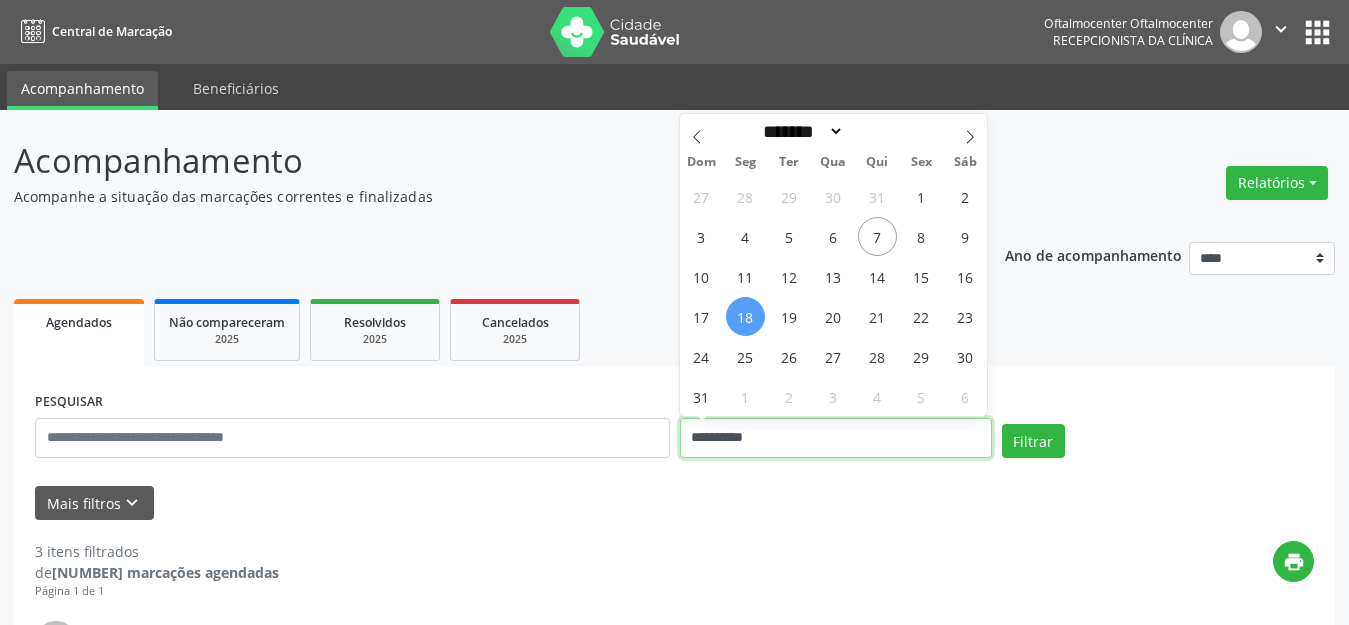 click on "**********" at bounding box center (836, 438) 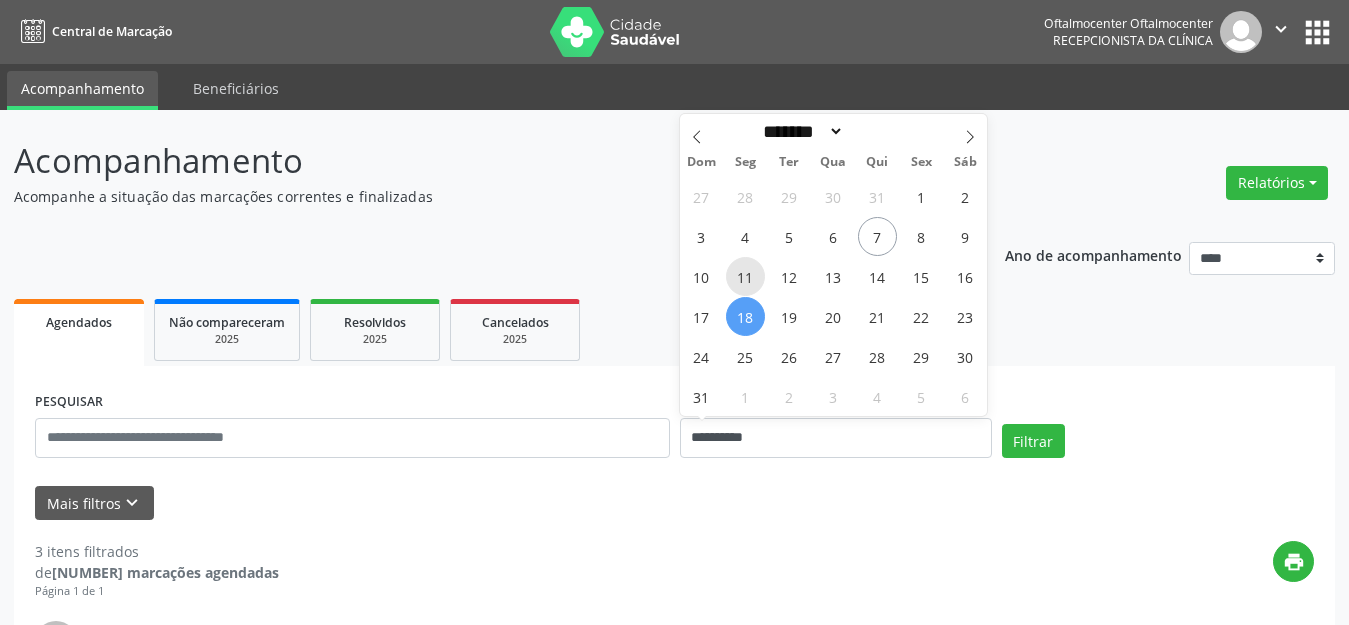 click on "11" at bounding box center [745, 276] 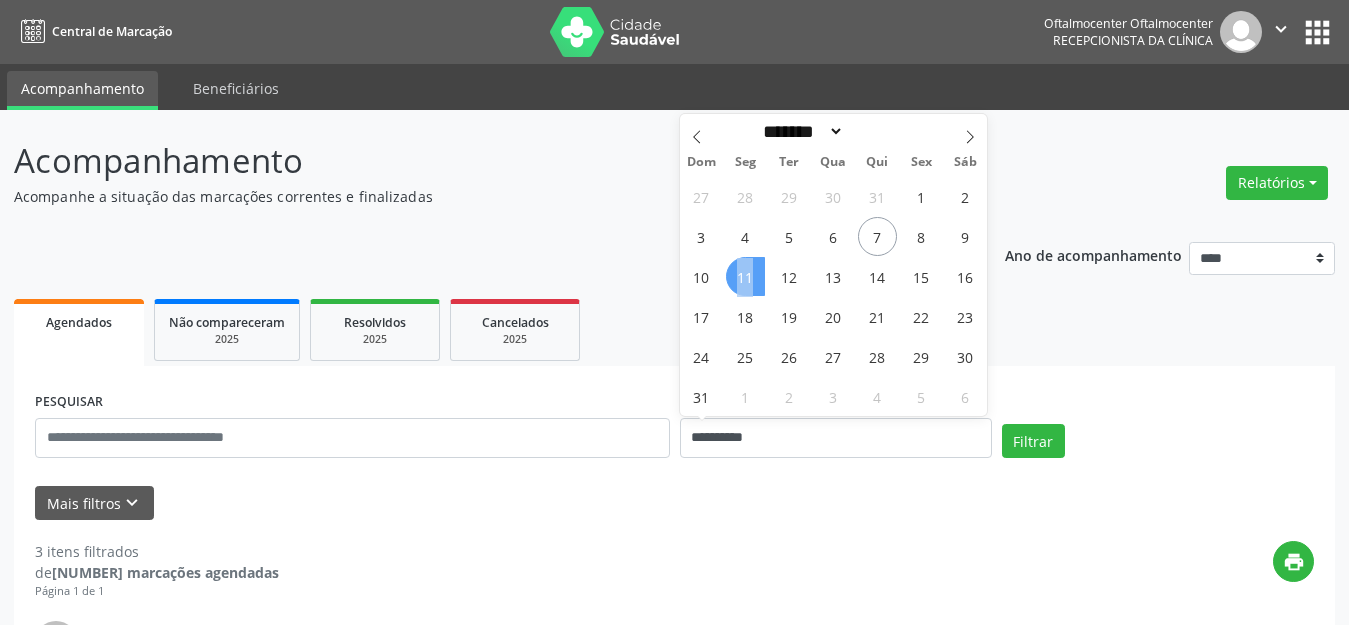 click on "11" at bounding box center (745, 276) 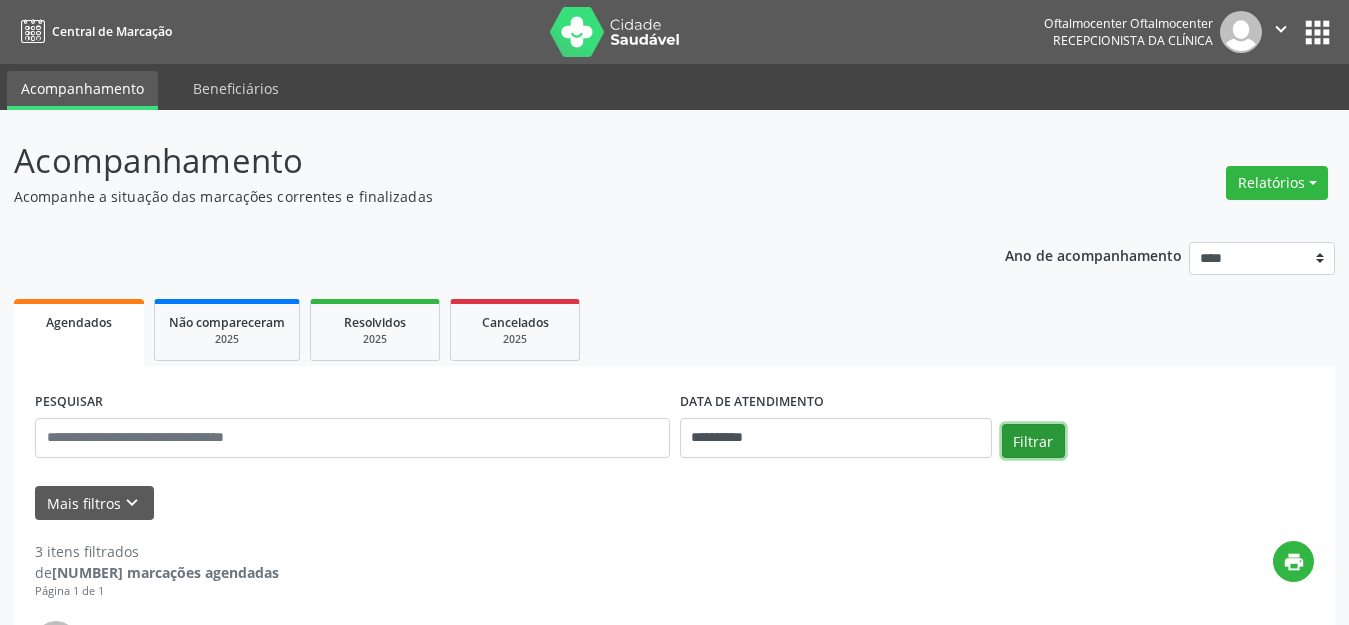 click on "Filtrar" at bounding box center (1033, 441) 